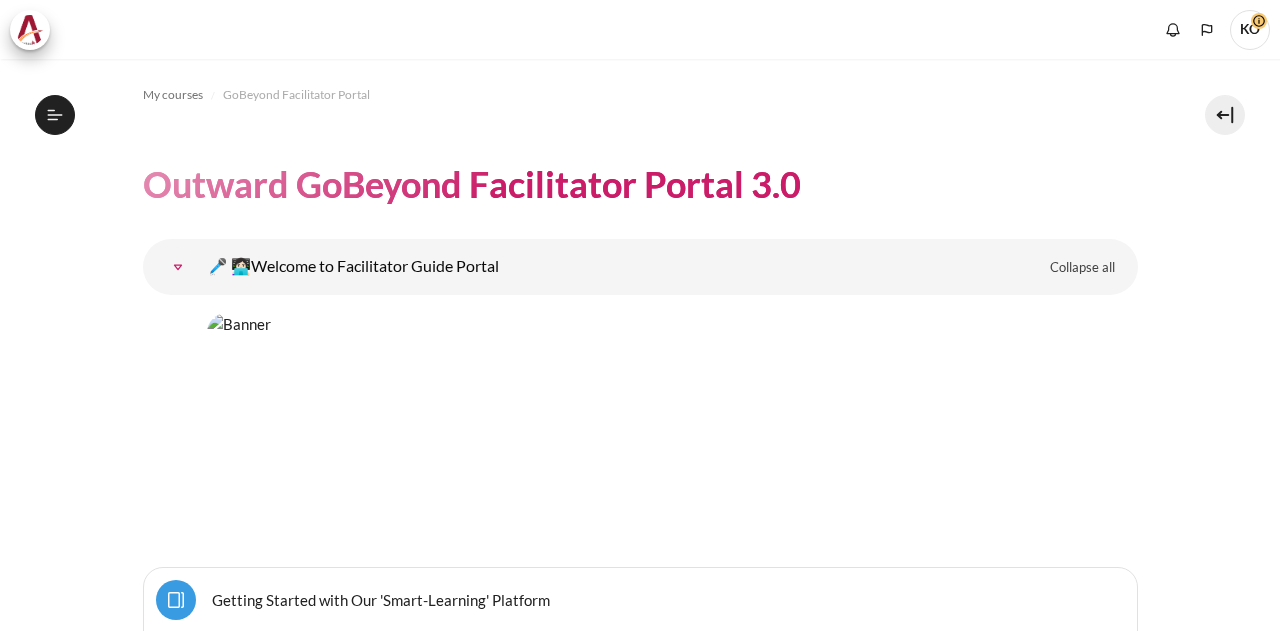 scroll, scrollTop: 0, scrollLeft: 0, axis: both 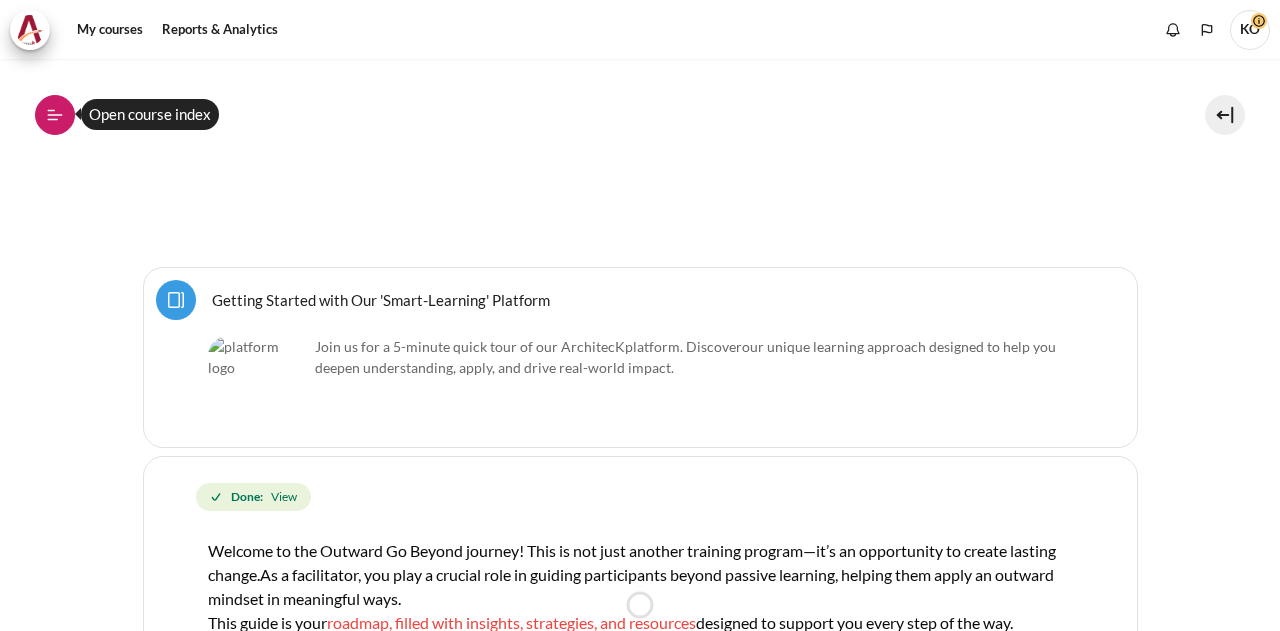 click 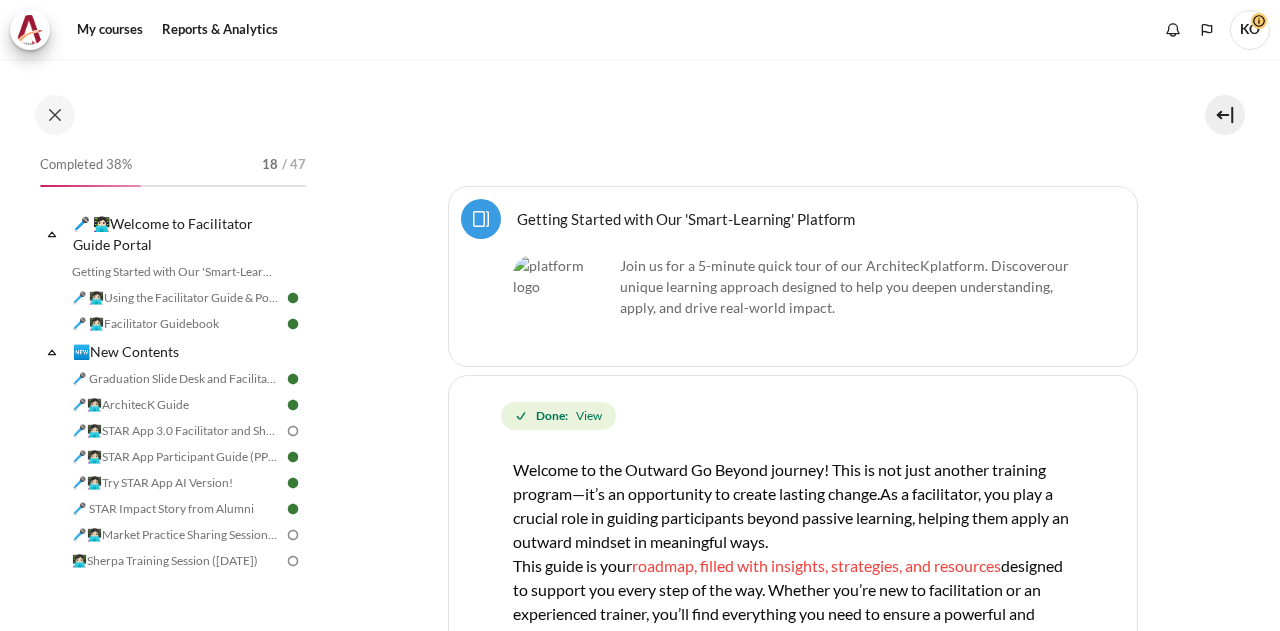 scroll, scrollTop: 194, scrollLeft: 0, axis: vertical 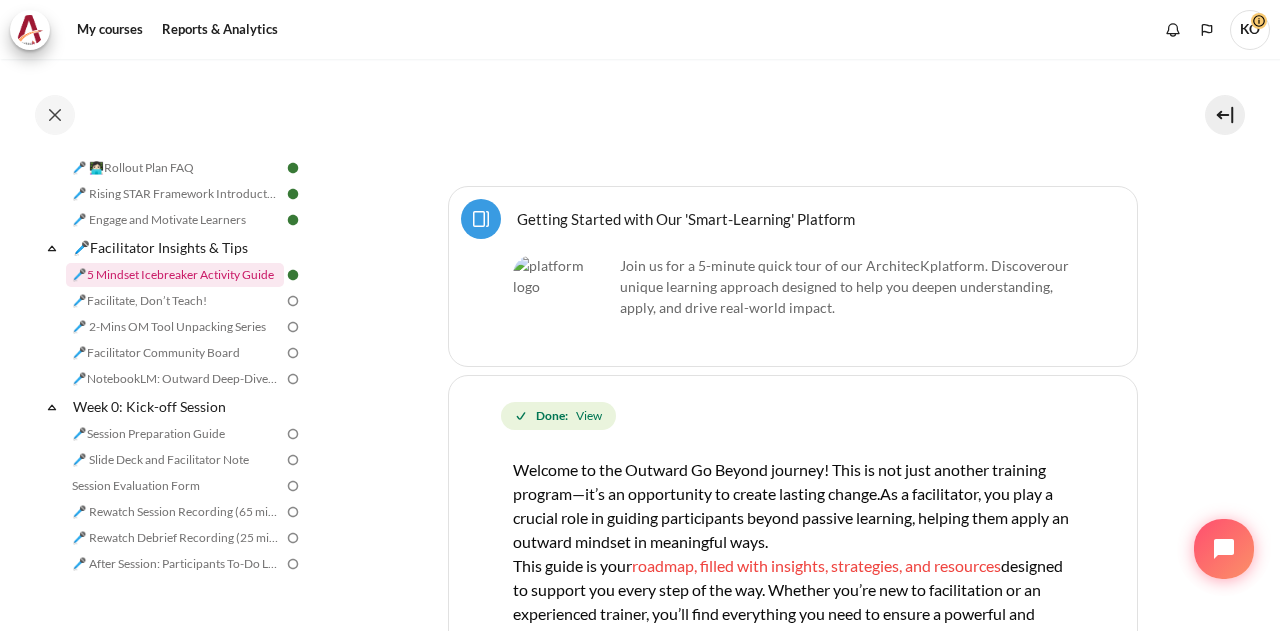 click on "🎤5 Mindset Icebreaker Activity Guide" at bounding box center [175, 275] 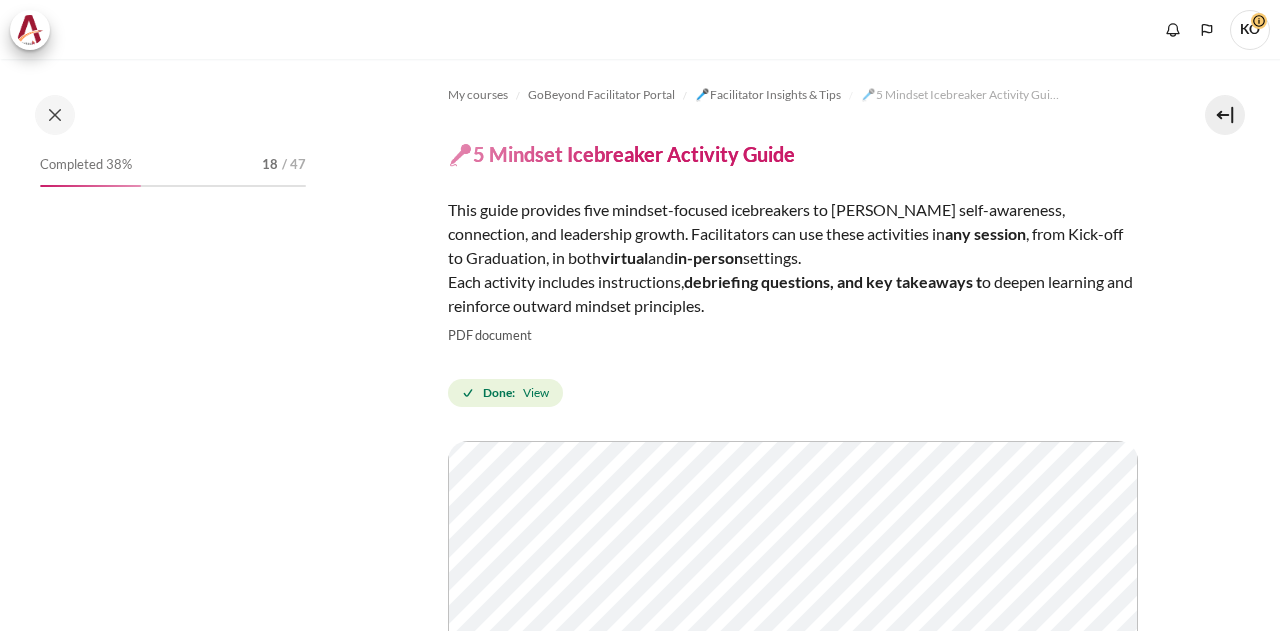 scroll, scrollTop: 0, scrollLeft: 0, axis: both 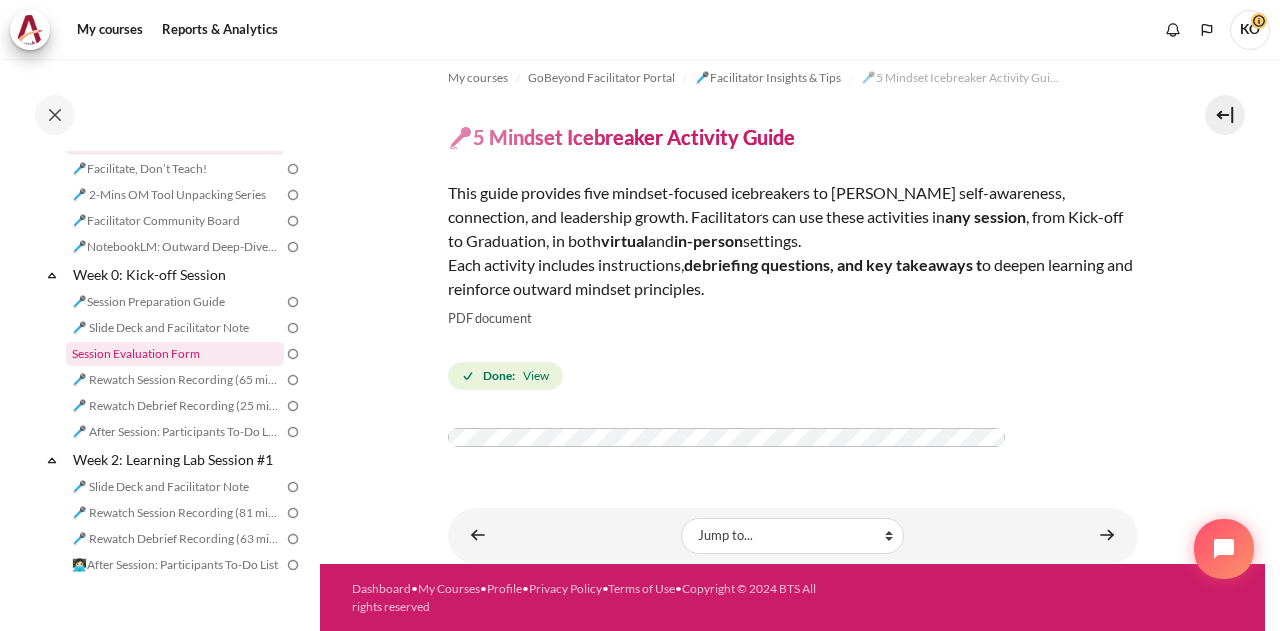 click on "Session Evaluation Form" at bounding box center (175, 354) 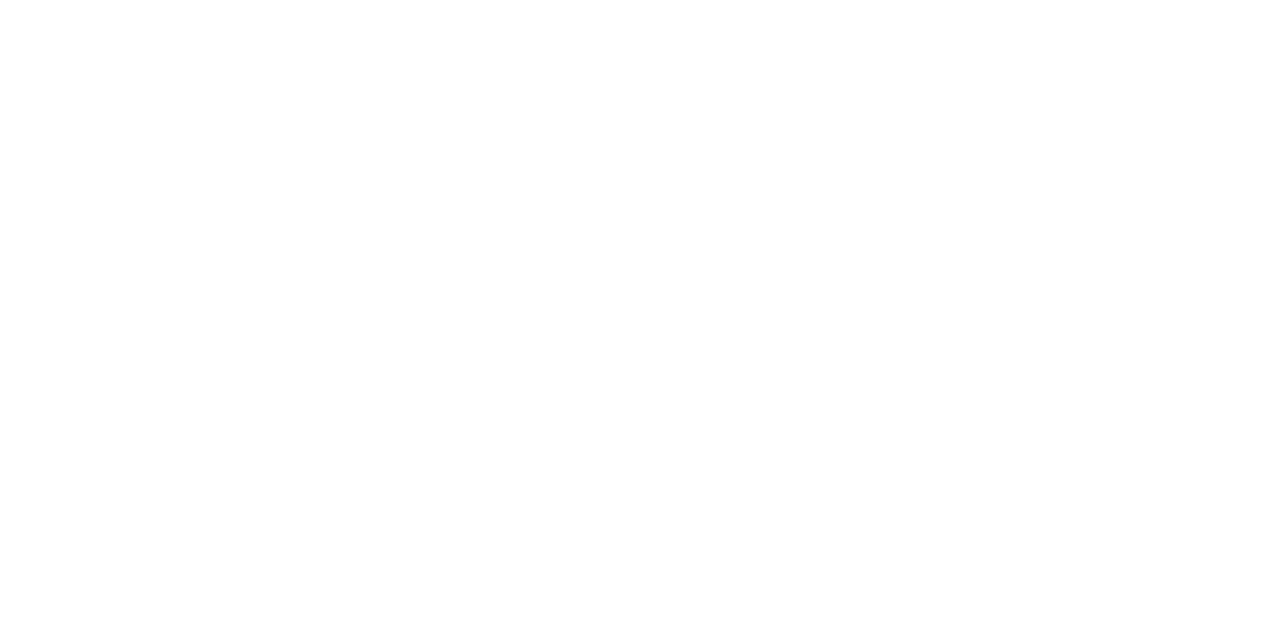 scroll, scrollTop: 0, scrollLeft: 0, axis: both 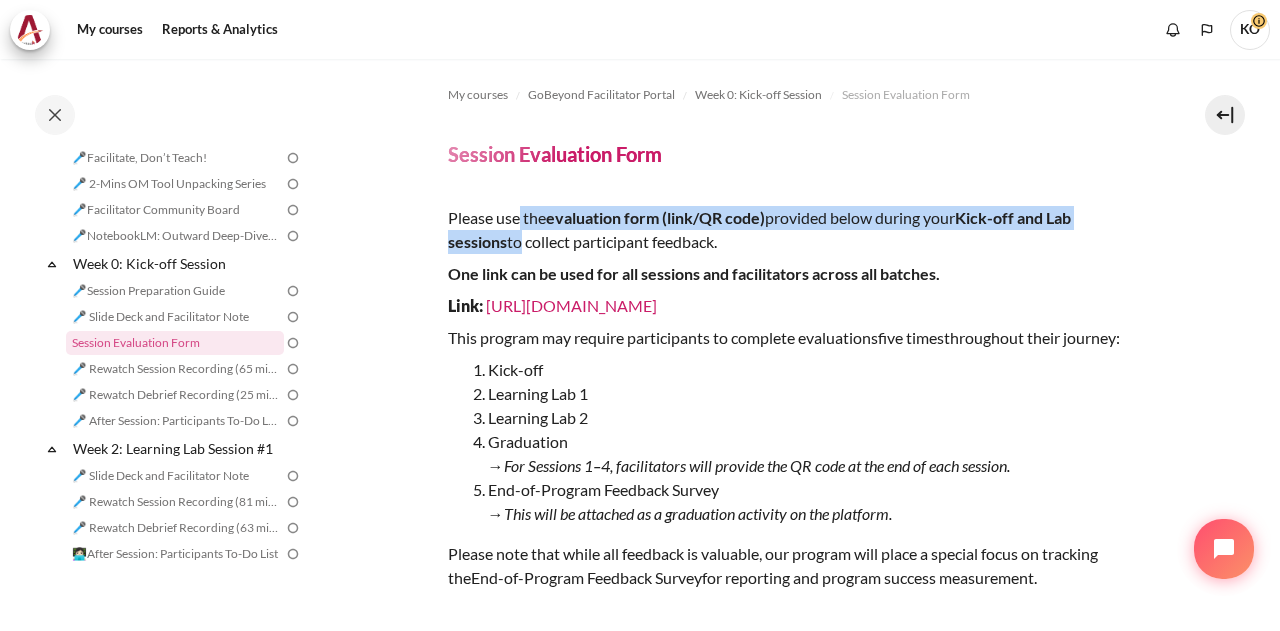 drag, startPoint x: 517, startPoint y: 227, endPoint x: 518, endPoint y: 240, distance: 13.038404 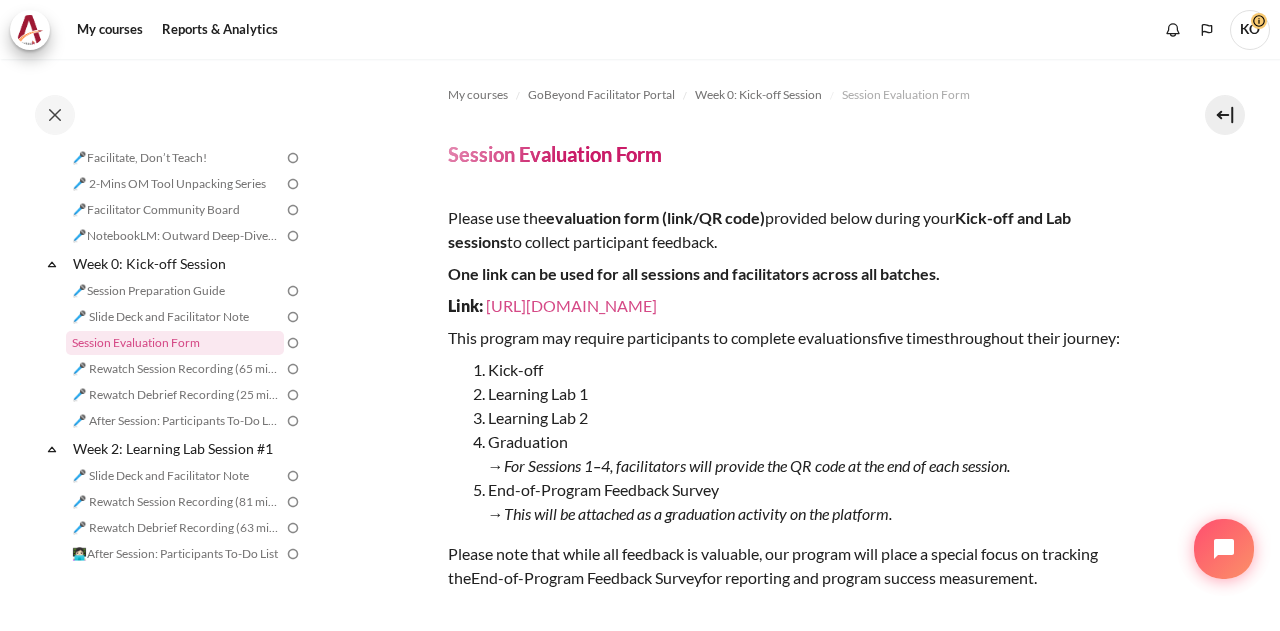 drag, startPoint x: 525, startPoint y: 249, endPoint x: 633, endPoint y: 313, distance: 125.53884 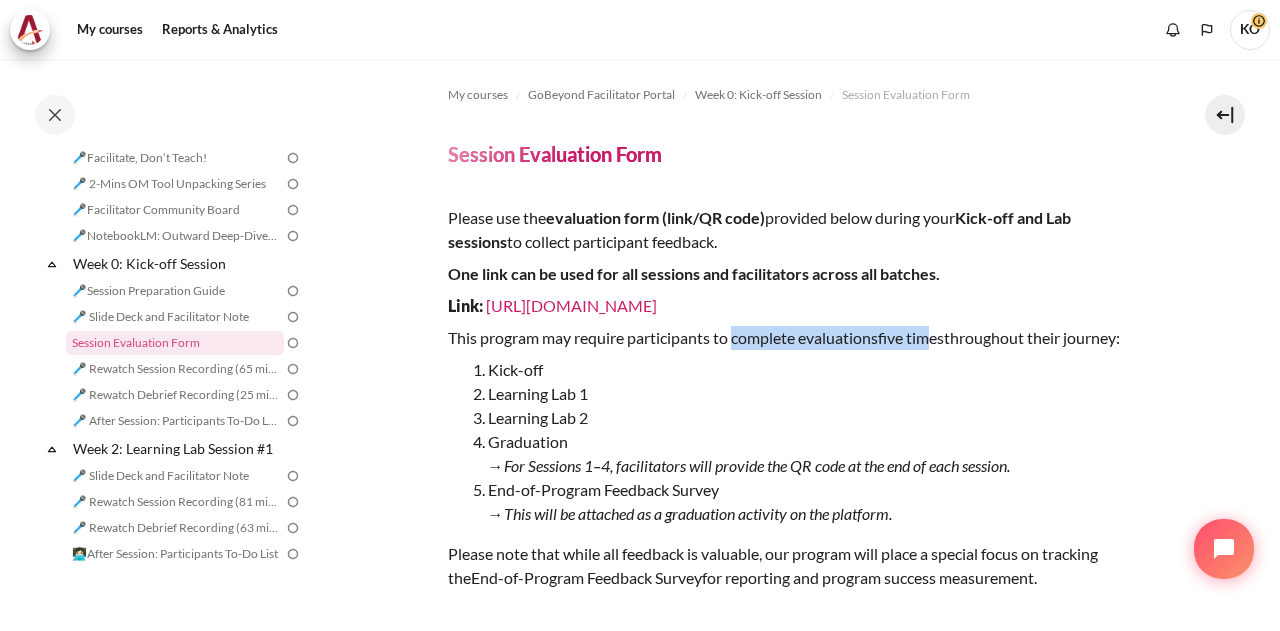 drag, startPoint x: 734, startPoint y: 334, endPoint x: 933, endPoint y: 341, distance: 199.12308 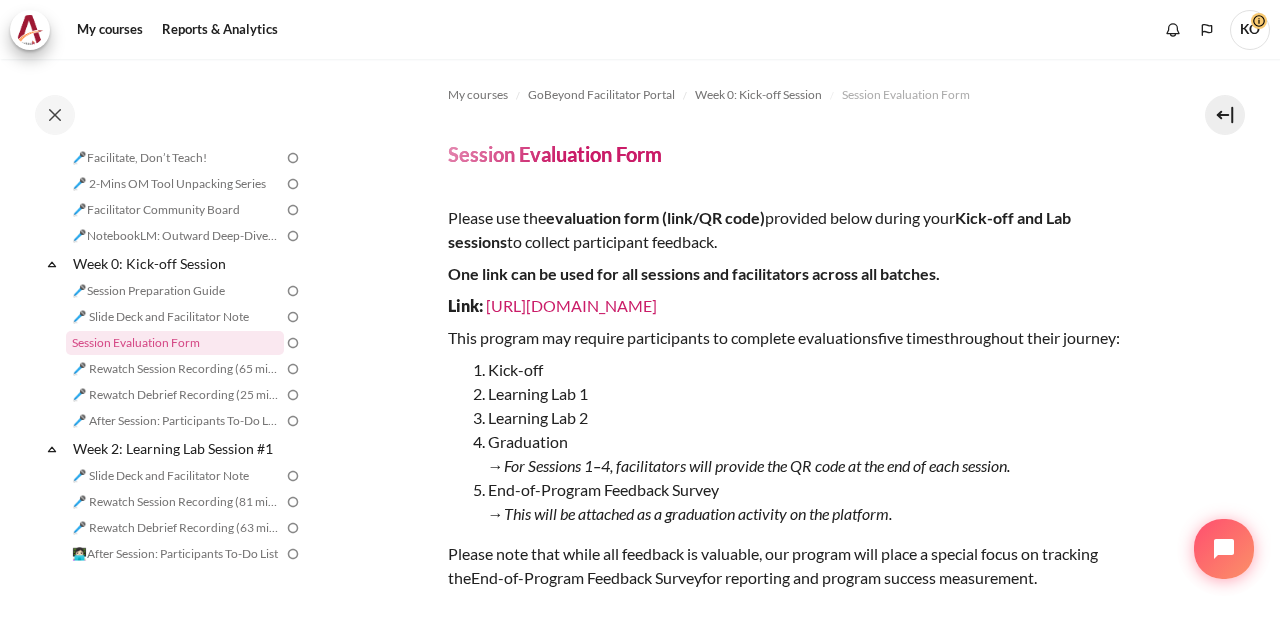 click on "This program may require participants to complete evaluations  five times  throughout their journey:" at bounding box center [793, 338] 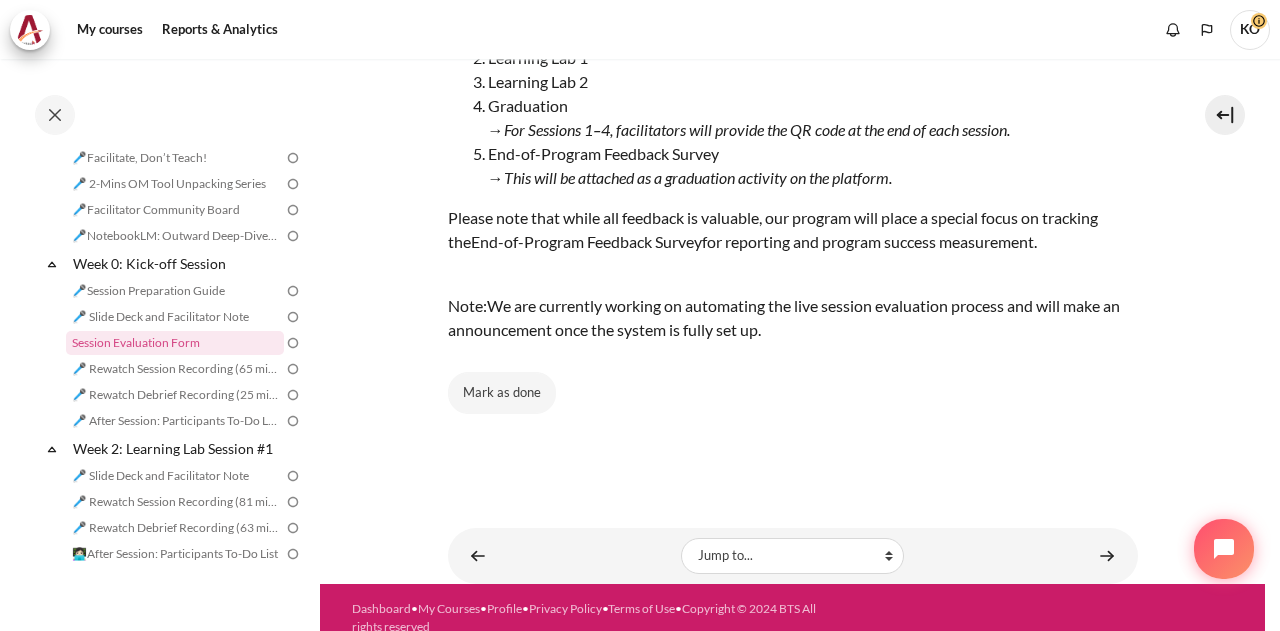 scroll, scrollTop: 0, scrollLeft: 0, axis: both 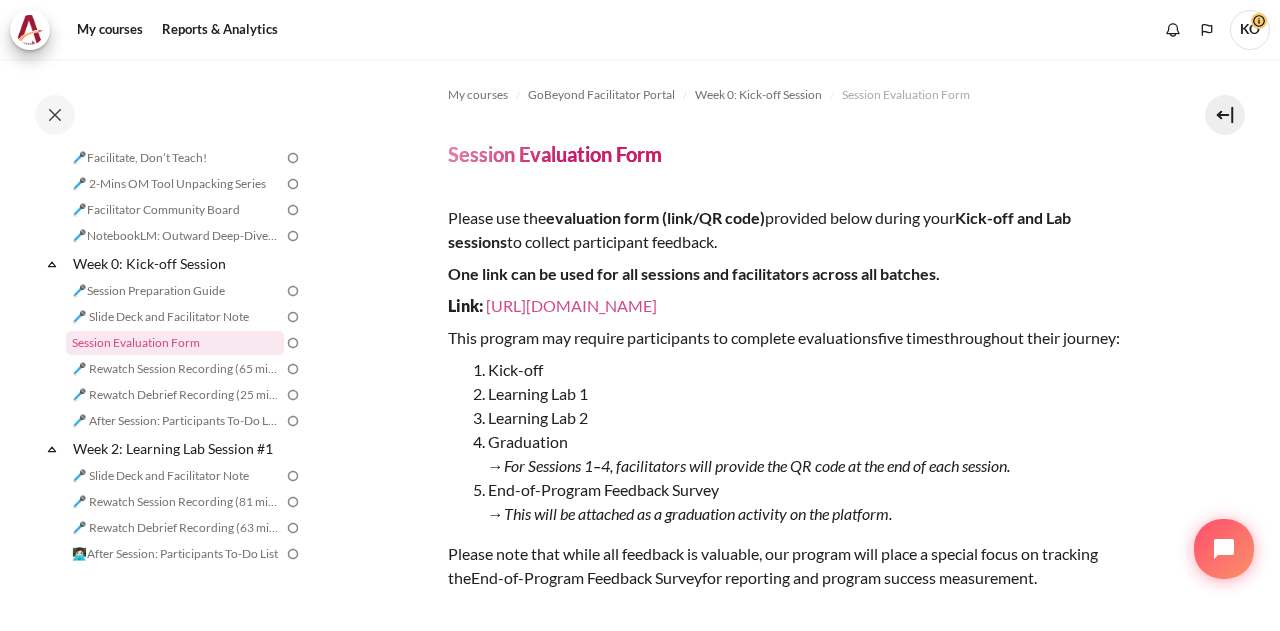 click on "https://forms.office.com/r/EaGY75w0KT" at bounding box center [571, 305] 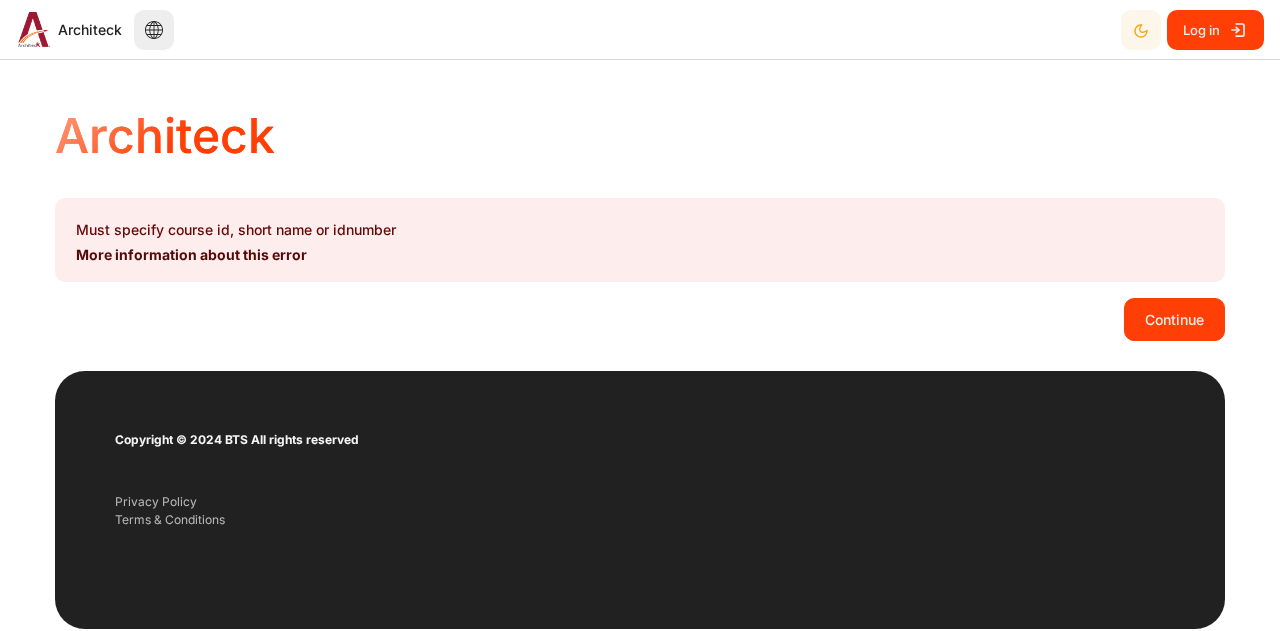 scroll, scrollTop: 0, scrollLeft: 0, axis: both 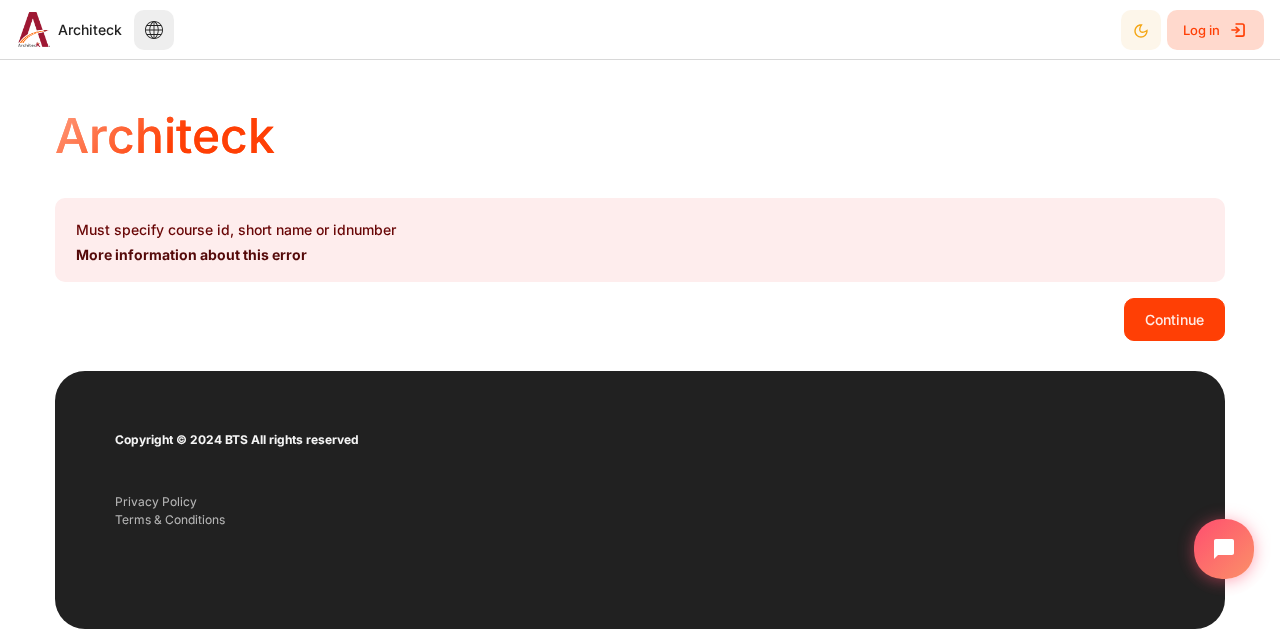 click on "Log in" at bounding box center (1201, 30) 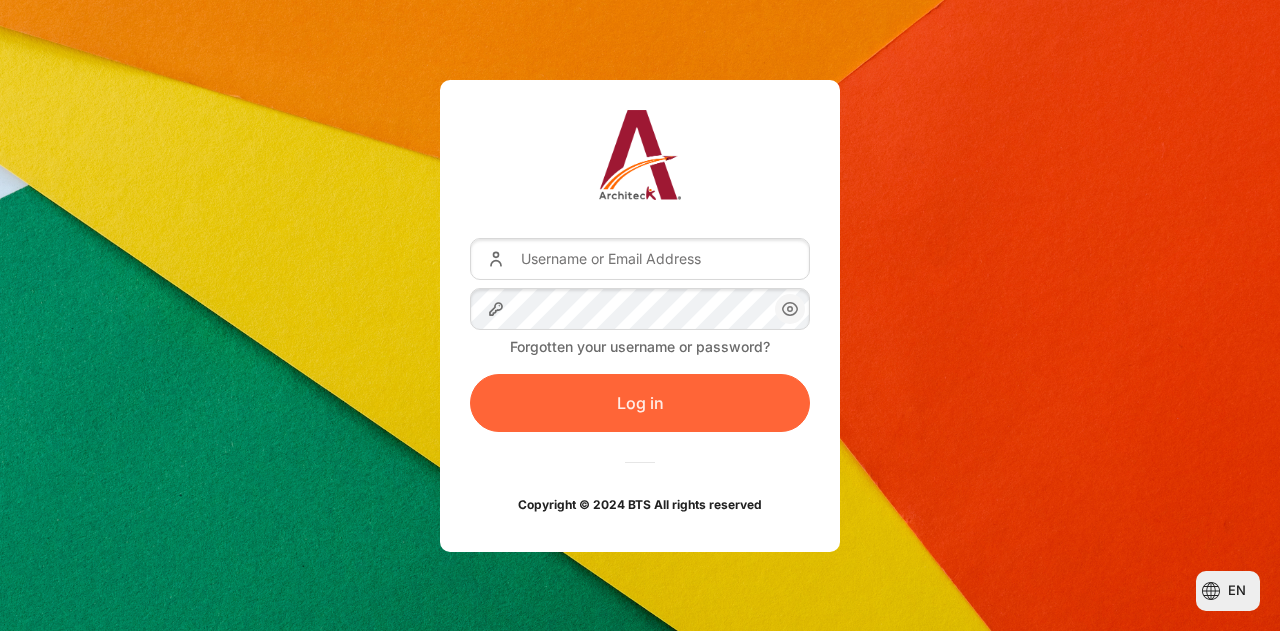 scroll, scrollTop: 0, scrollLeft: 0, axis: both 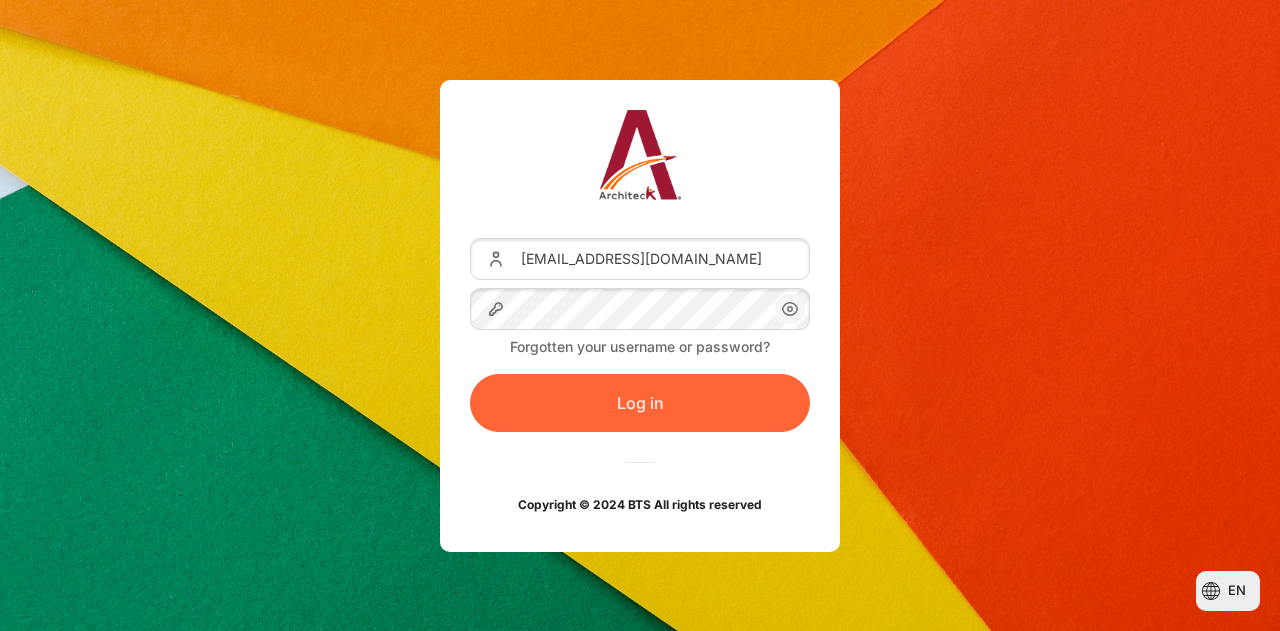 click on "Log in" at bounding box center (640, 403) 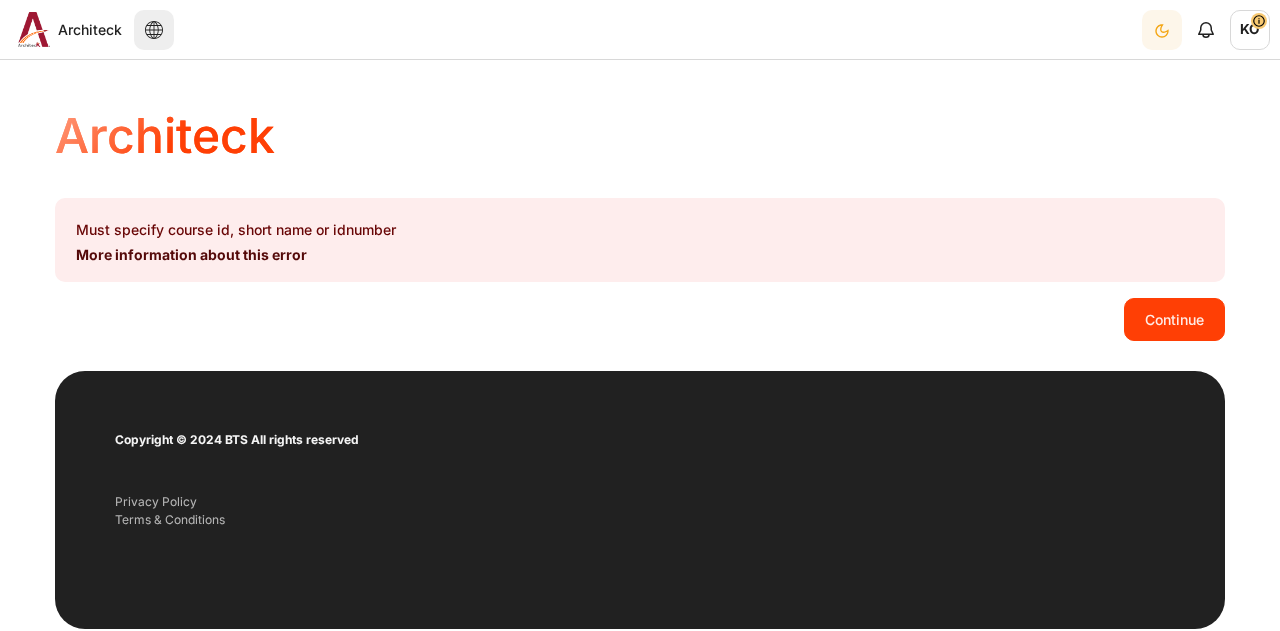 scroll, scrollTop: 0, scrollLeft: 0, axis: both 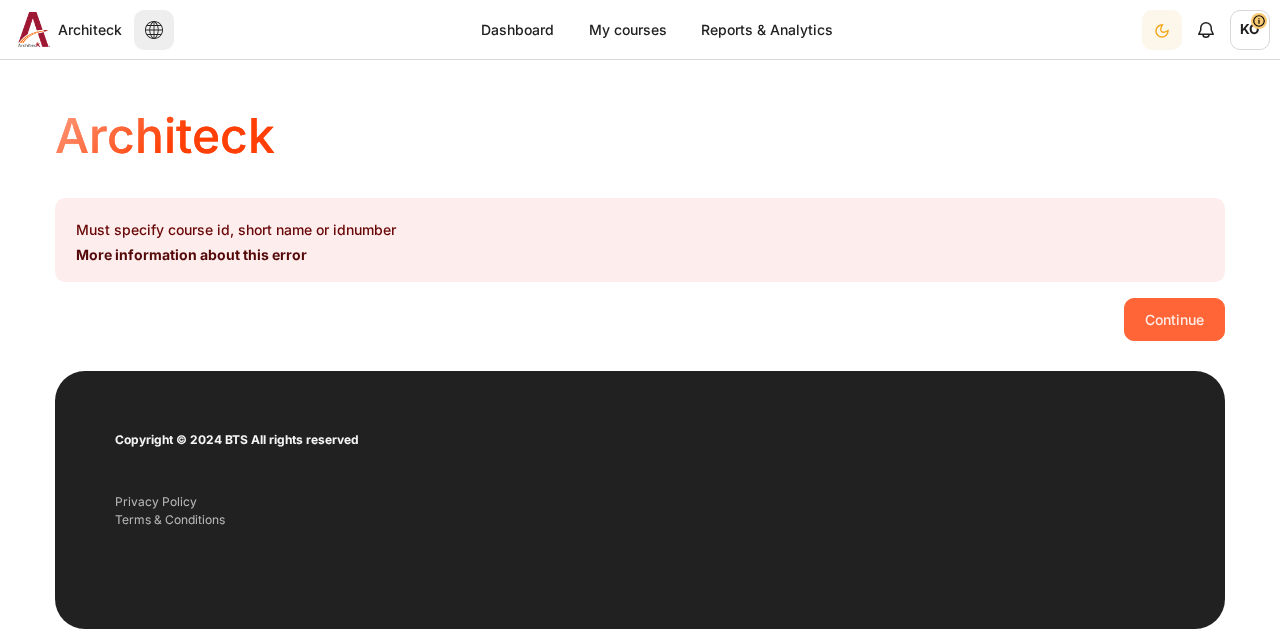 click on "Continue" at bounding box center (1174, 319) 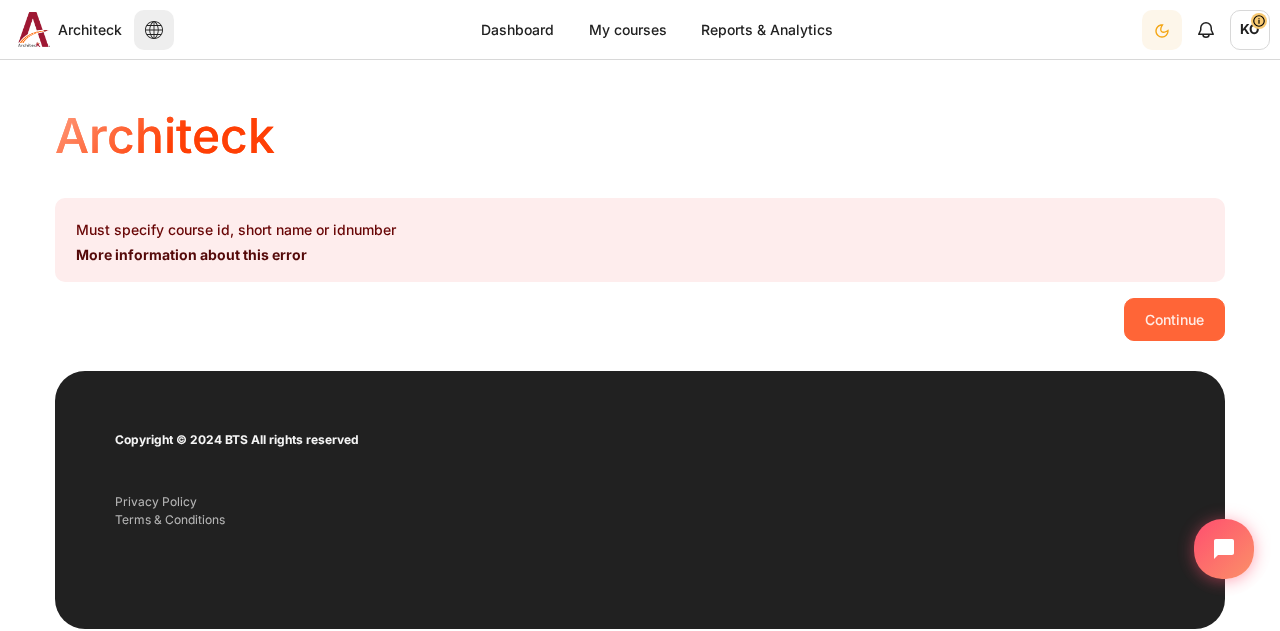 scroll, scrollTop: 0, scrollLeft: 0, axis: both 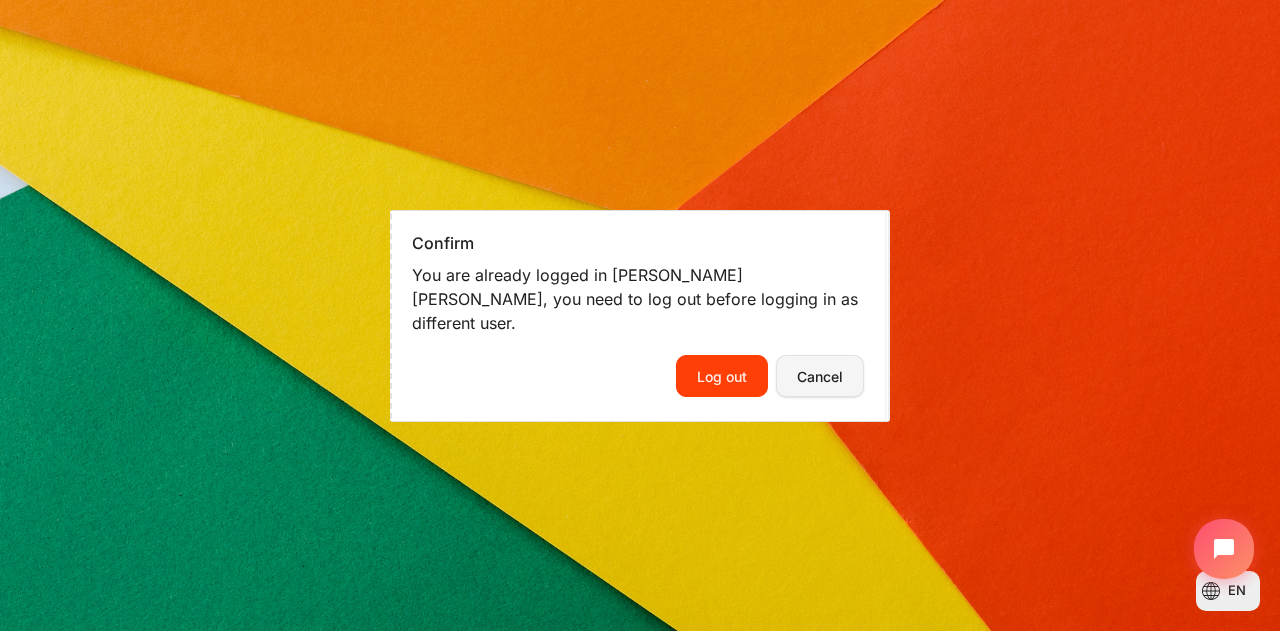 click on "Cancel" at bounding box center [820, 376] 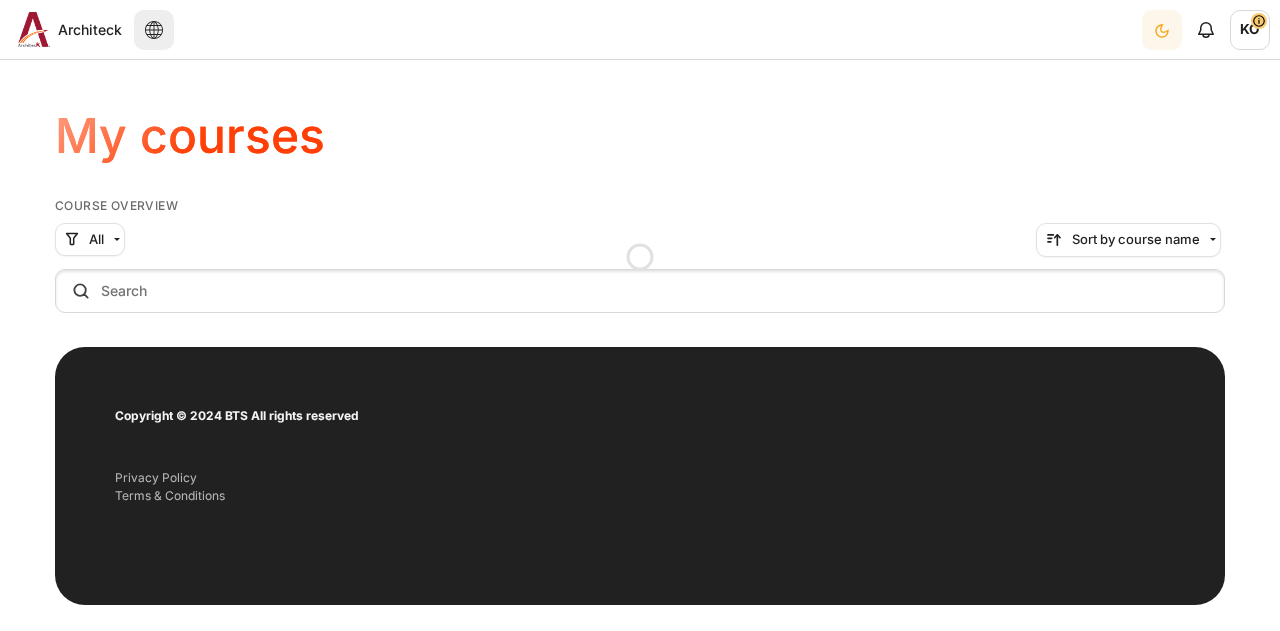 scroll, scrollTop: 0, scrollLeft: 0, axis: both 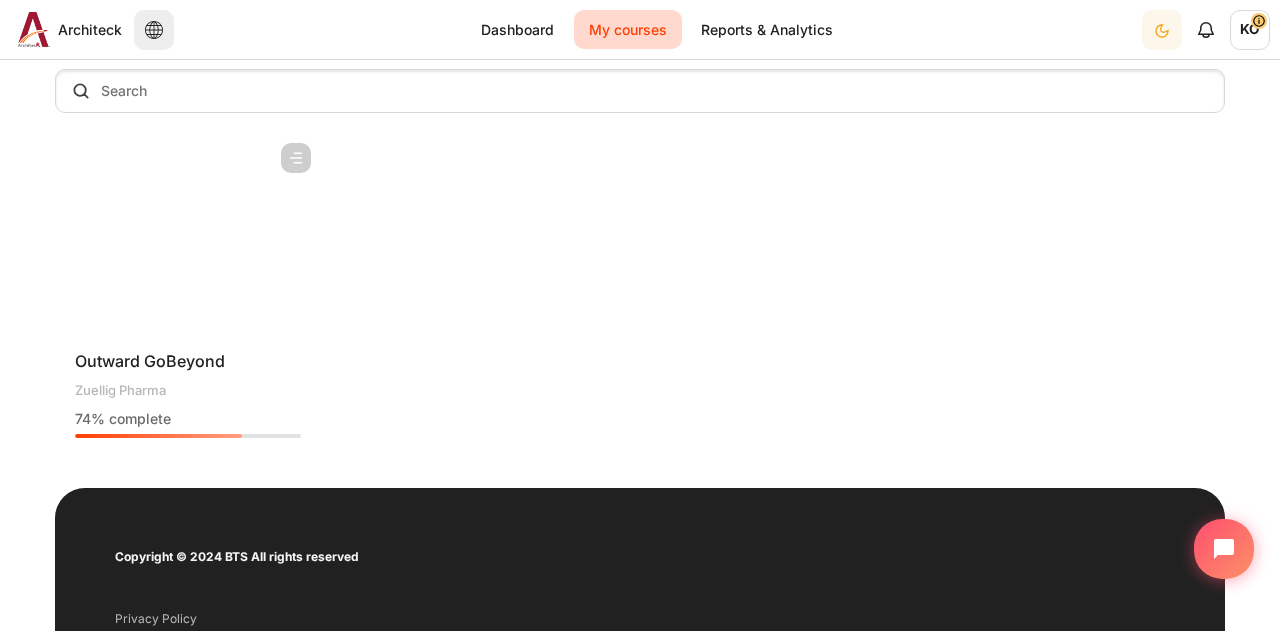 click at bounding box center [188, 233] 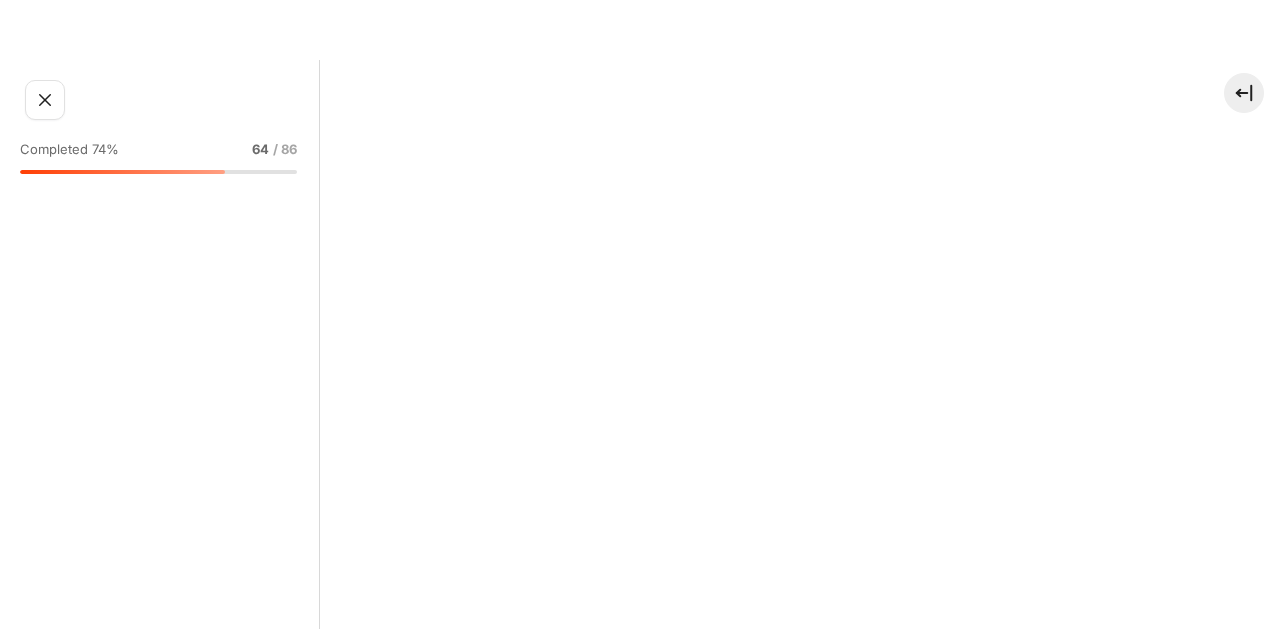 scroll, scrollTop: 0, scrollLeft: 0, axis: both 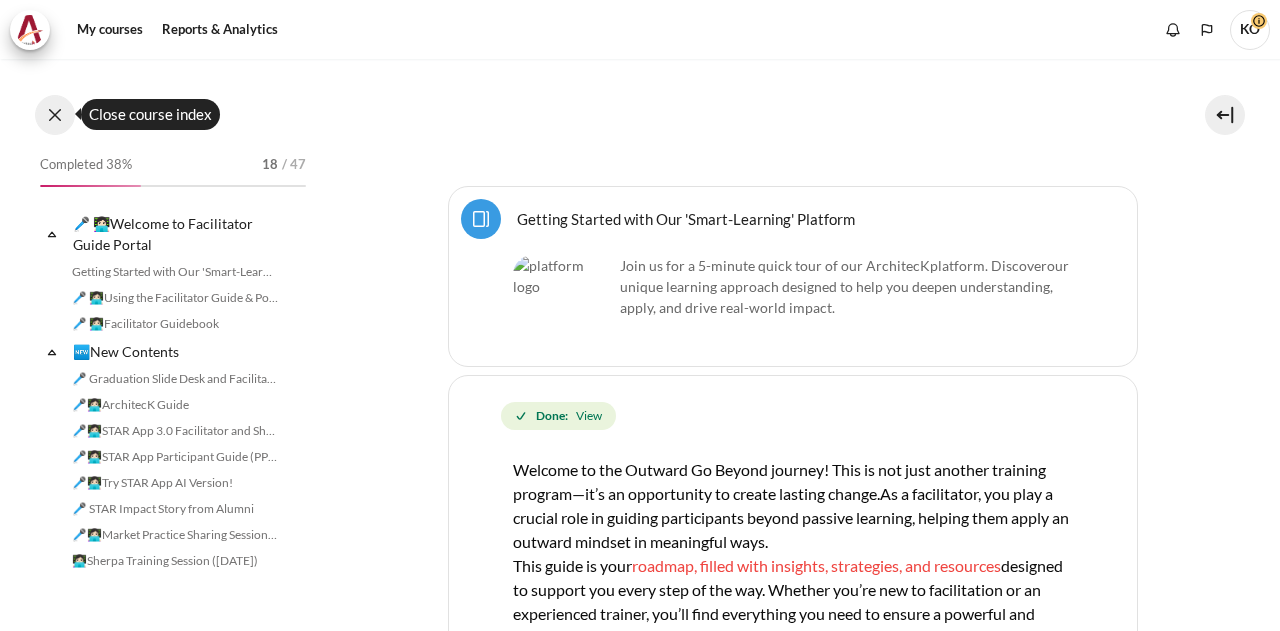 click at bounding box center (55, 115) 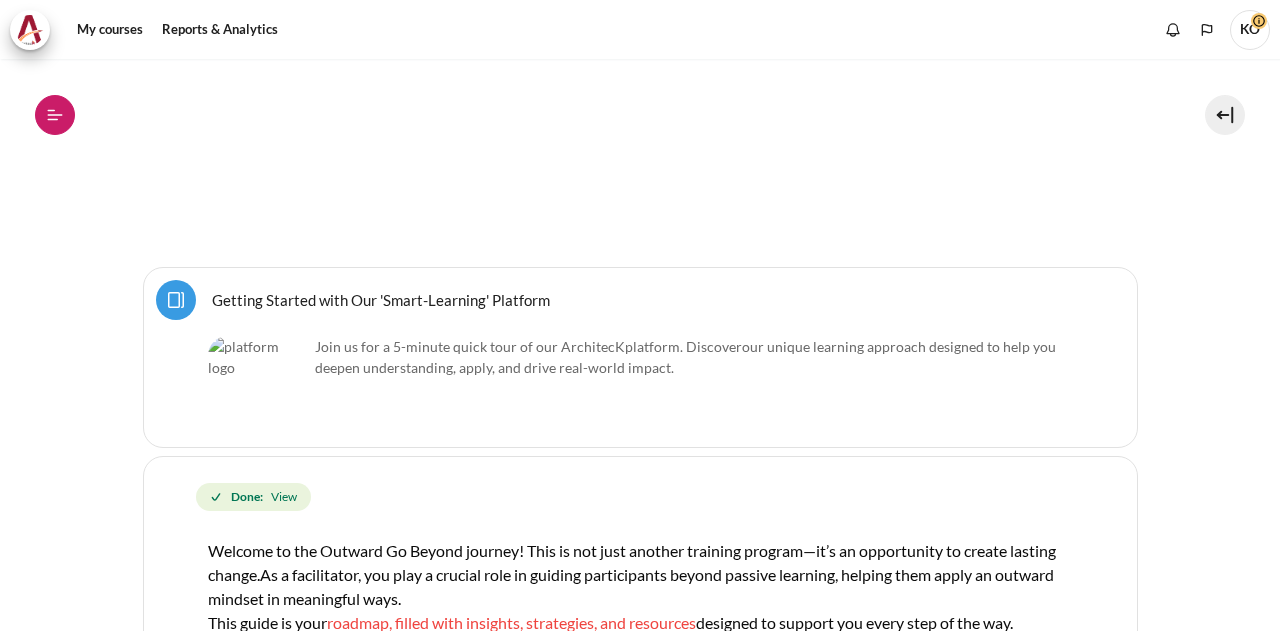 click 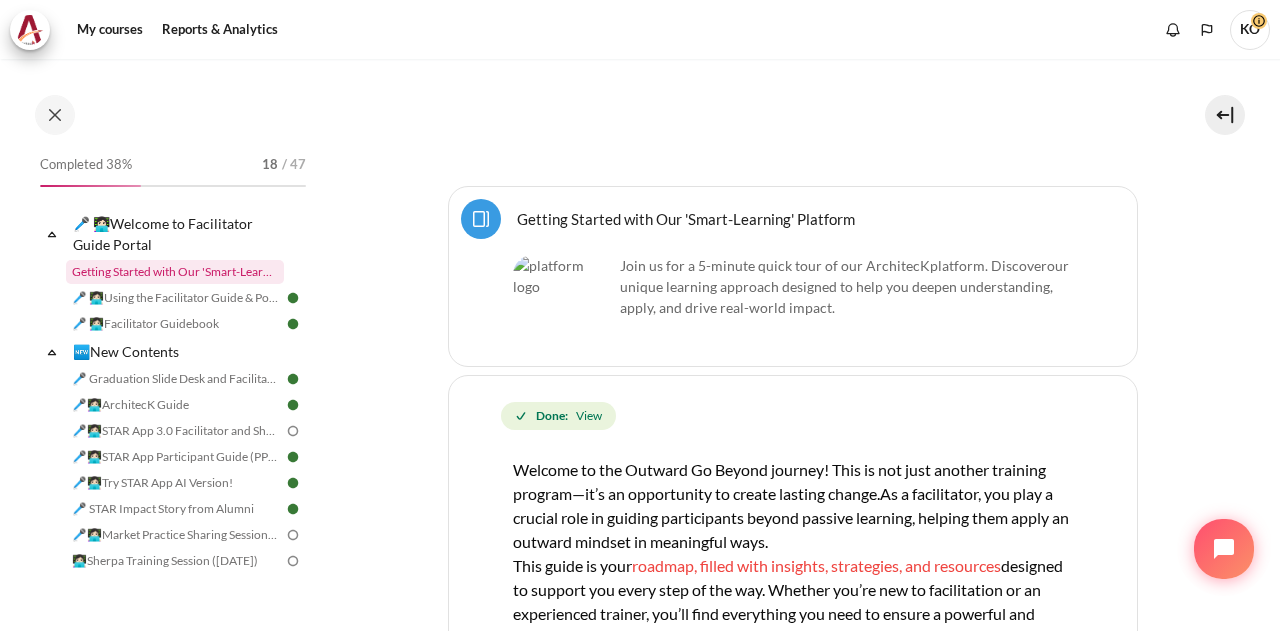 scroll, scrollTop: 0, scrollLeft: 0, axis: both 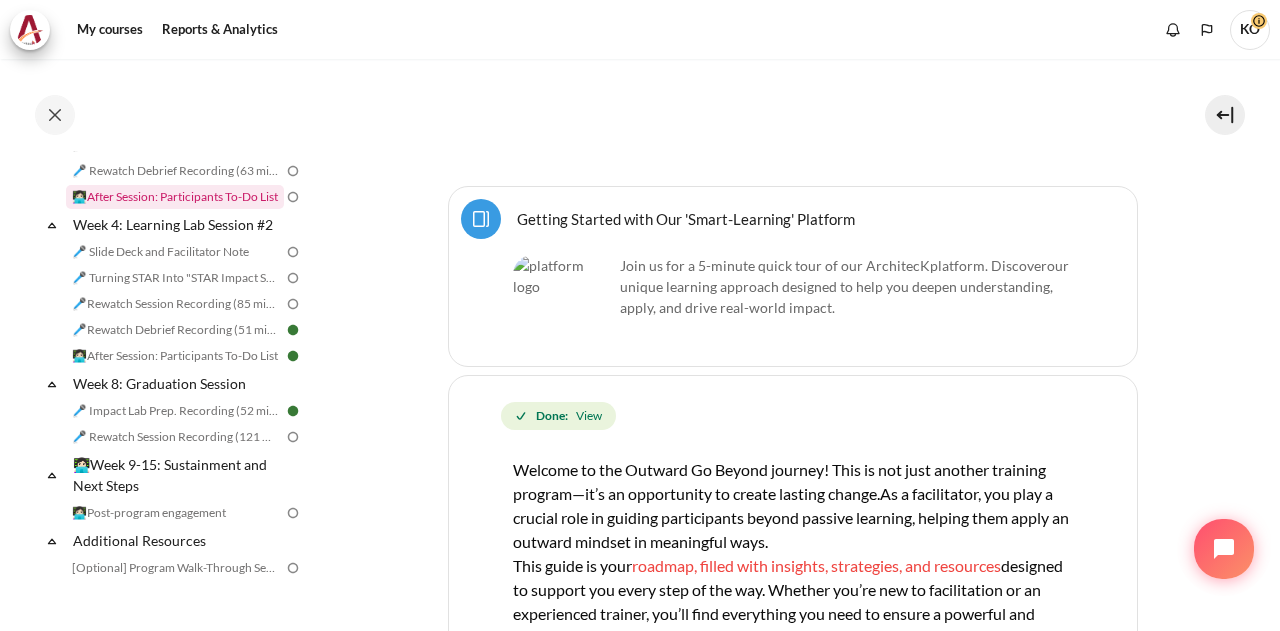 click on "👩🏻‍💻After Session: Participants To-Do List" at bounding box center [175, 197] 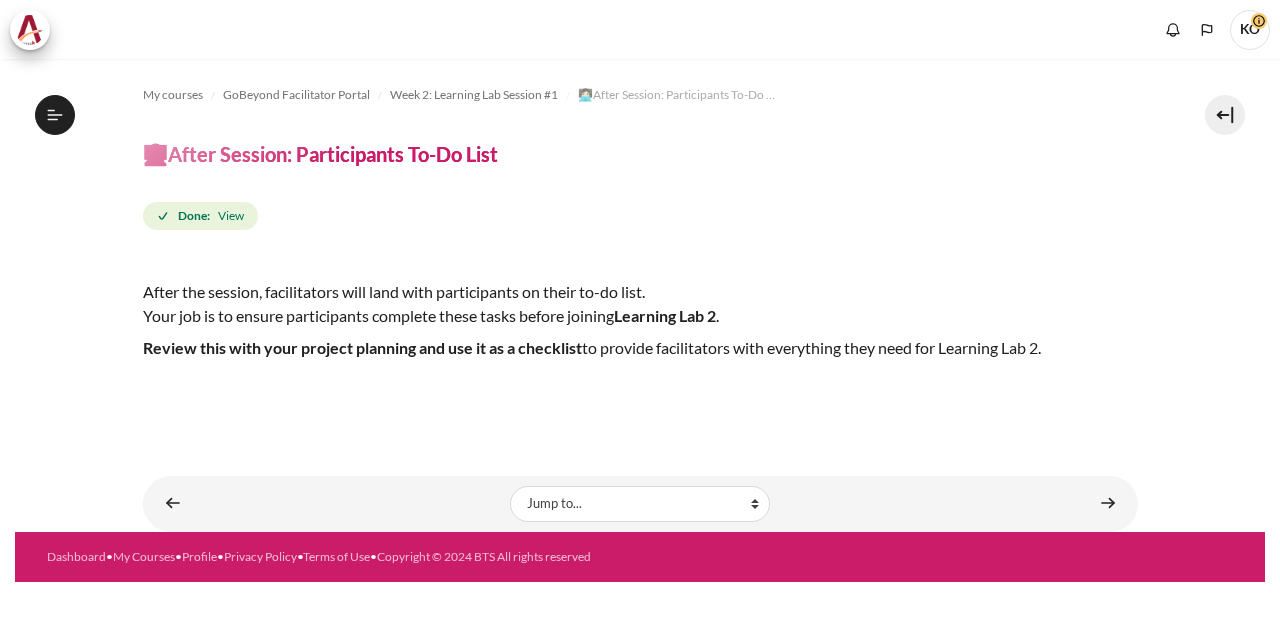 scroll, scrollTop: 0, scrollLeft: 0, axis: both 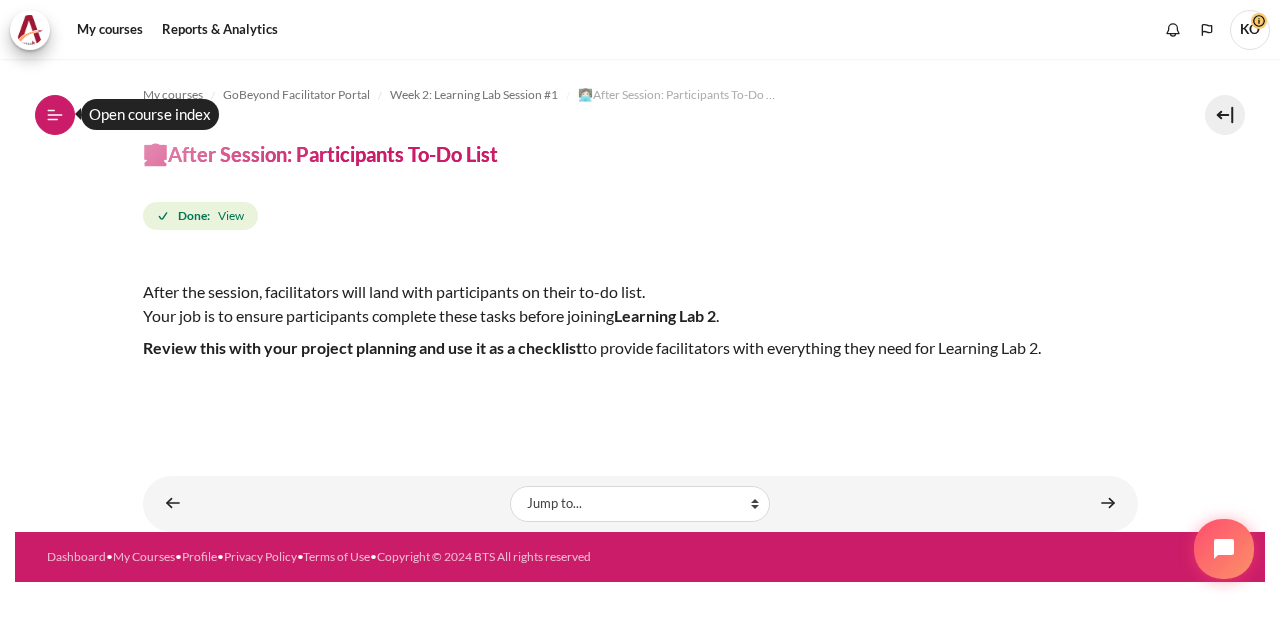click 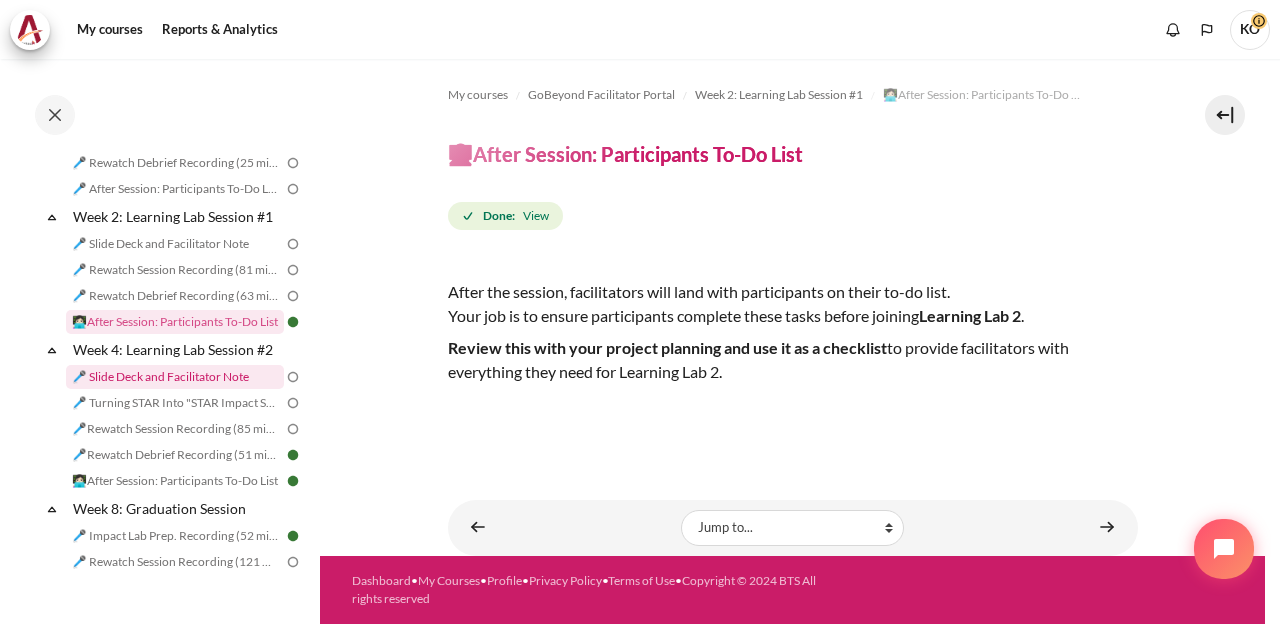 click on "🎤 Slide Deck and Facilitator Note" at bounding box center (175, 377) 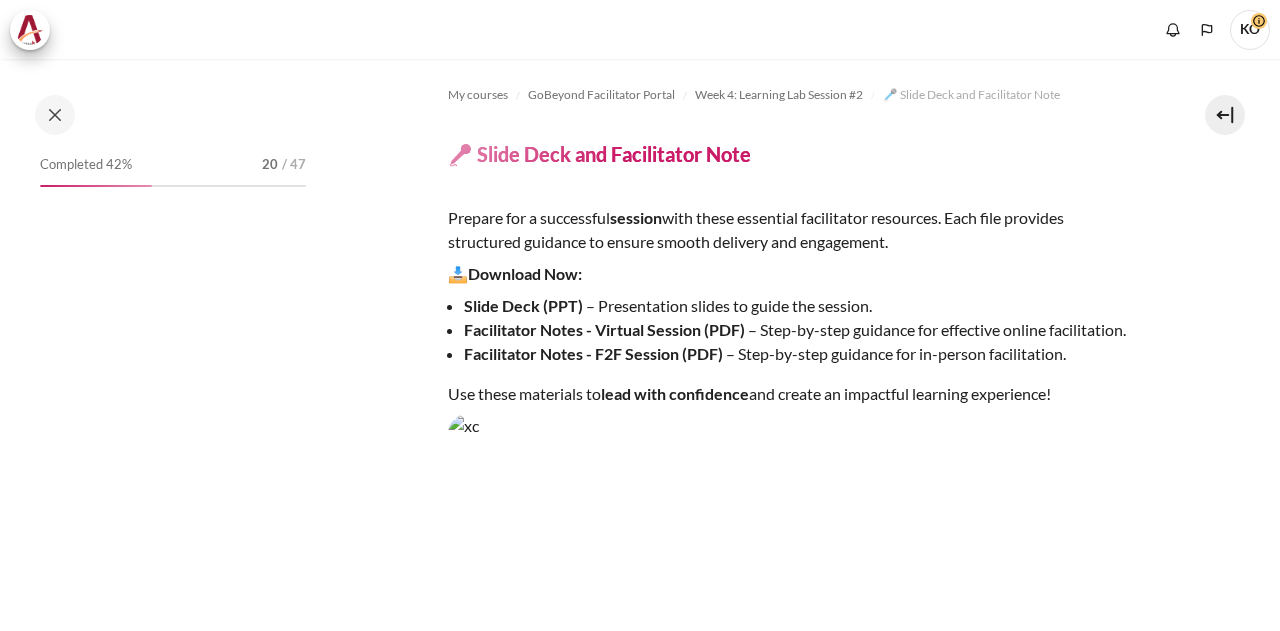 scroll, scrollTop: 0, scrollLeft: 0, axis: both 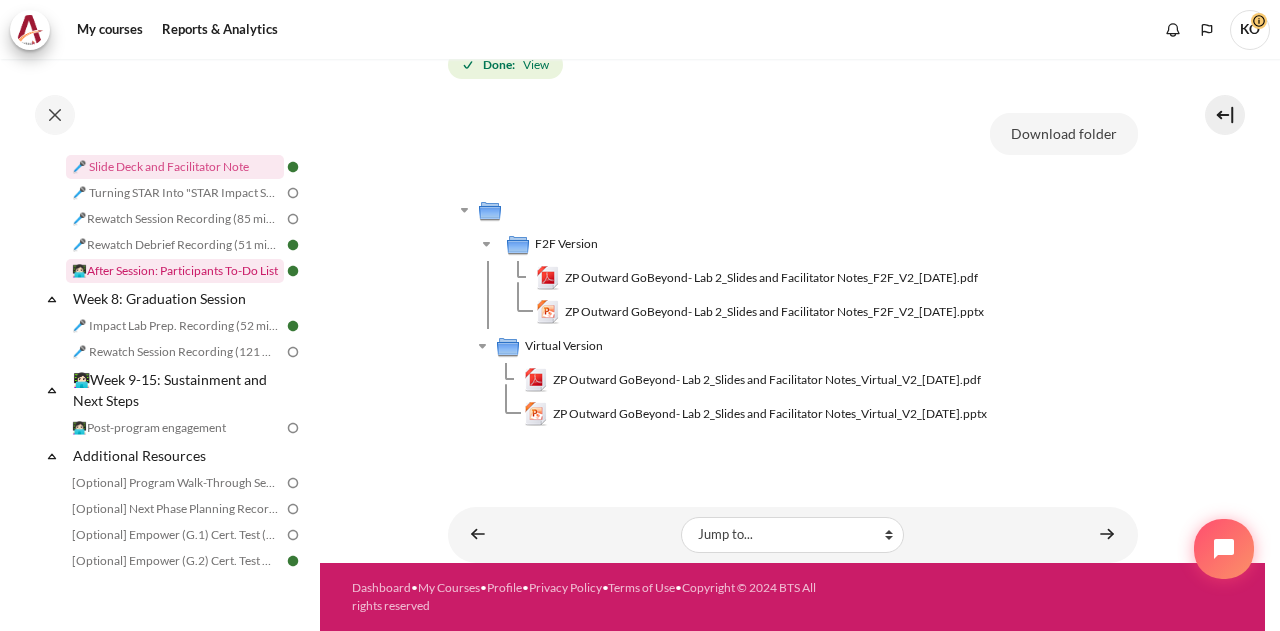 click on "👩🏻‍💻After Session: Participants To-Do List" at bounding box center [175, 271] 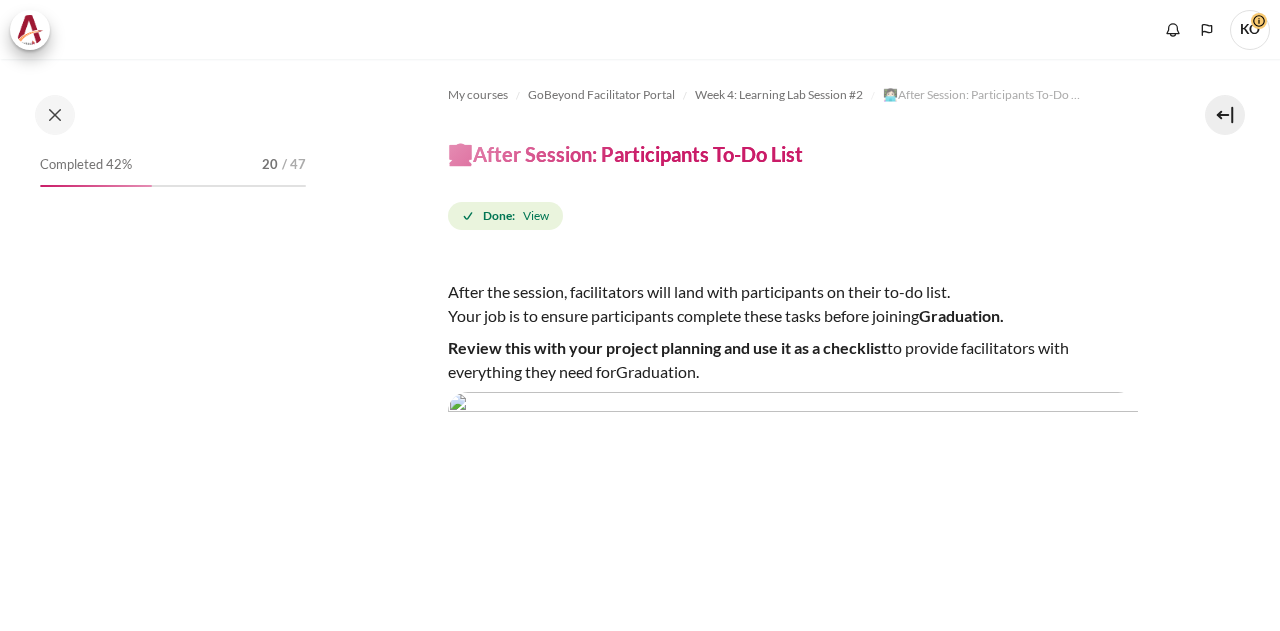 scroll, scrollTop: 0, scrollLeft: 0, axis: both 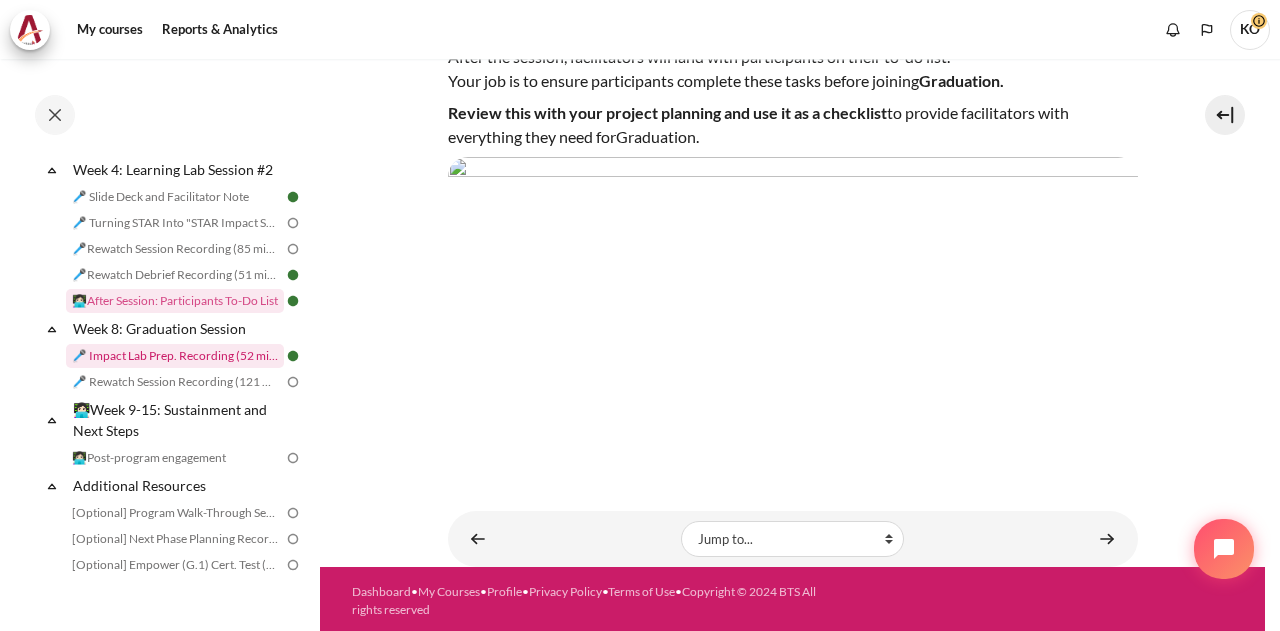 click on "🎤 Impact Lab Prep.  Recording (52 mins.)" at bounding box center (175, 356) 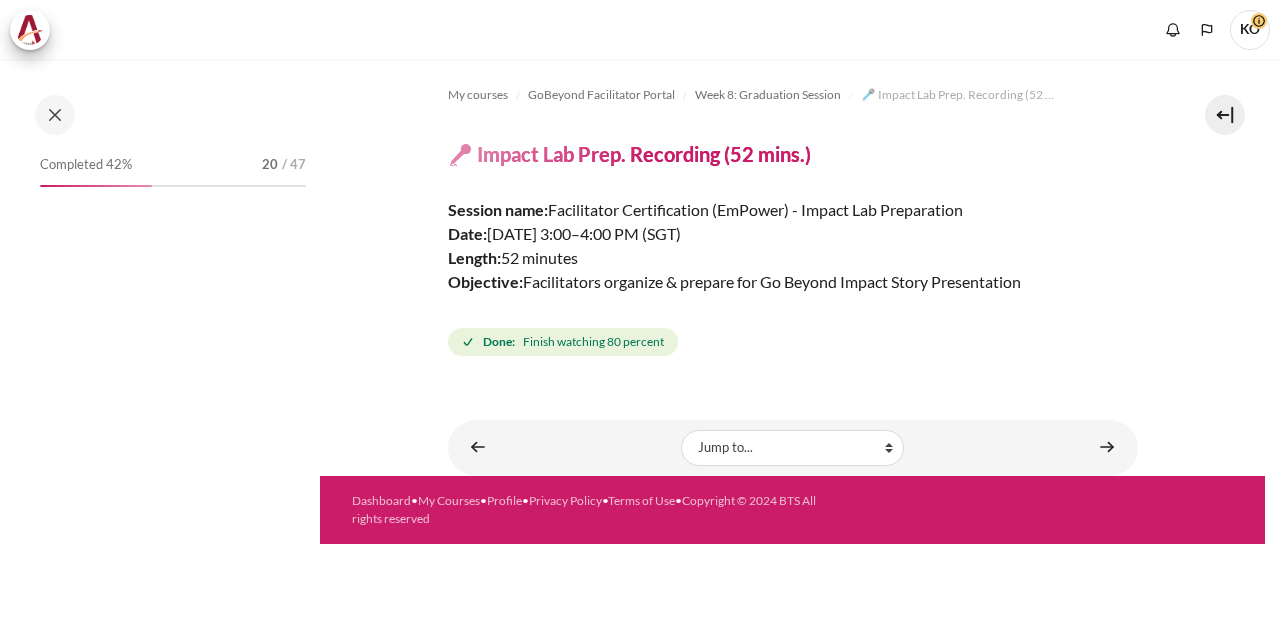 scroll, scrollTop: 0, scrollLeft: 0, axis: both 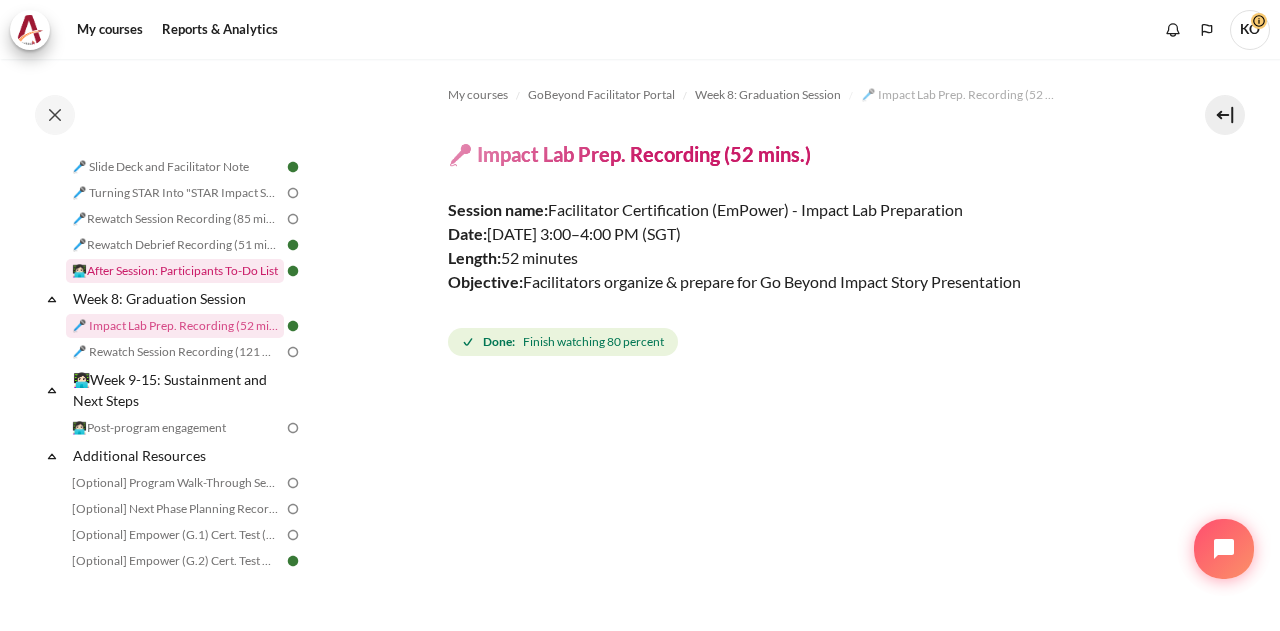 drag, startPoint x: 145, startPoint y: 269, endPoint x: 152, endPoint y: 281, distance: 13.892444 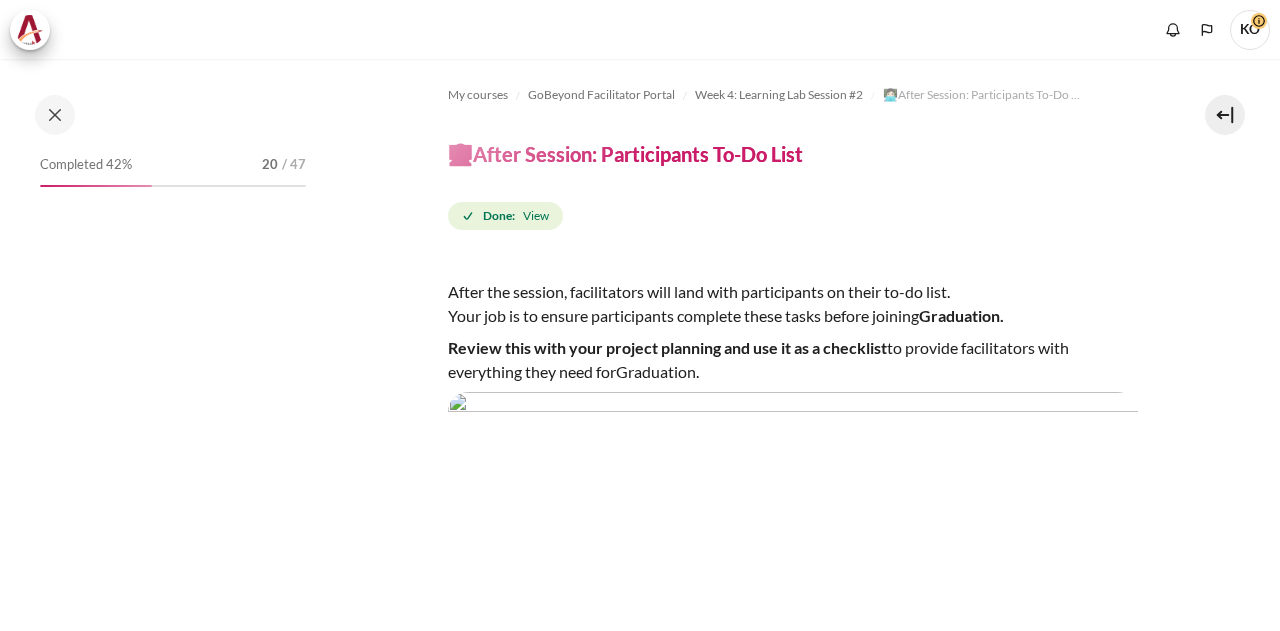 scroll, scrollTop: 0, scrollLeft: 0, axis: both 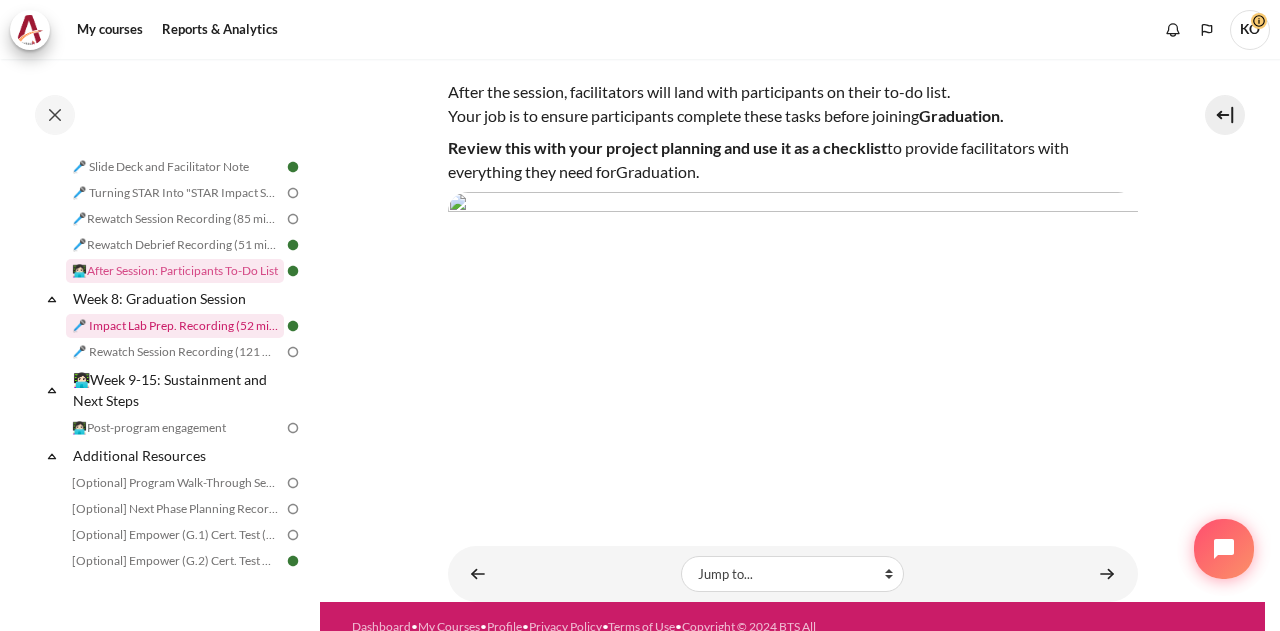 click on "🎤 Impact Lab Prep.  Recording (52 mins.)" at bounding box center [175, 326] 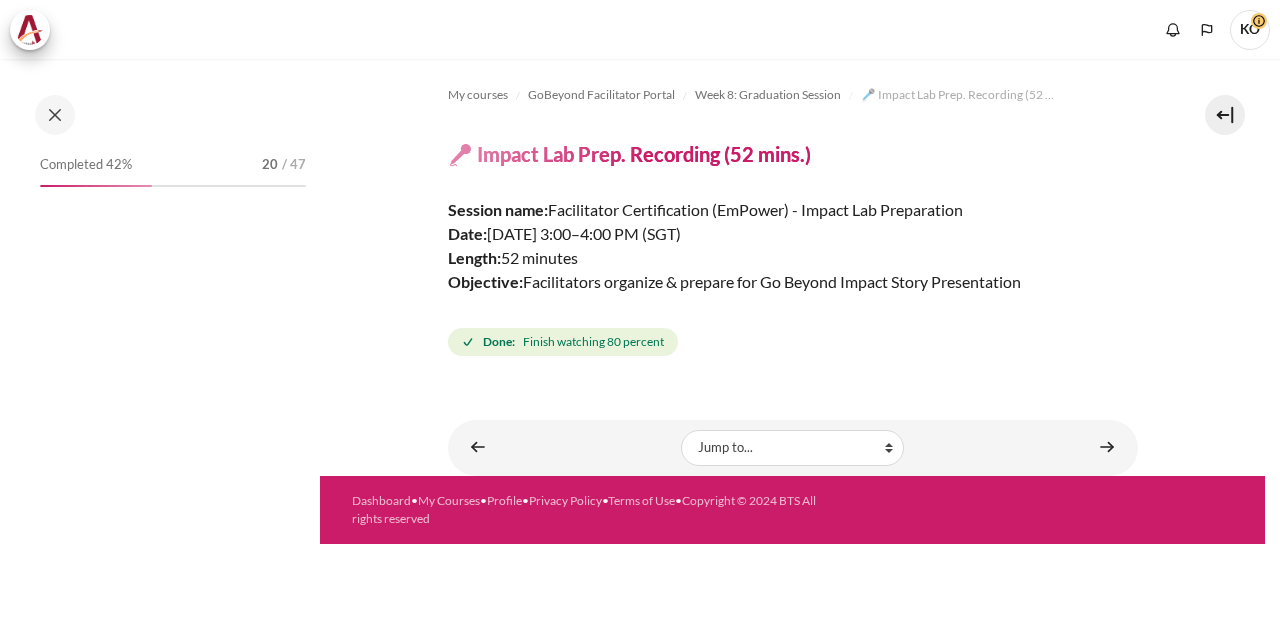 scroll, scrollTop: 0, scrollLeft: 0, axis: both 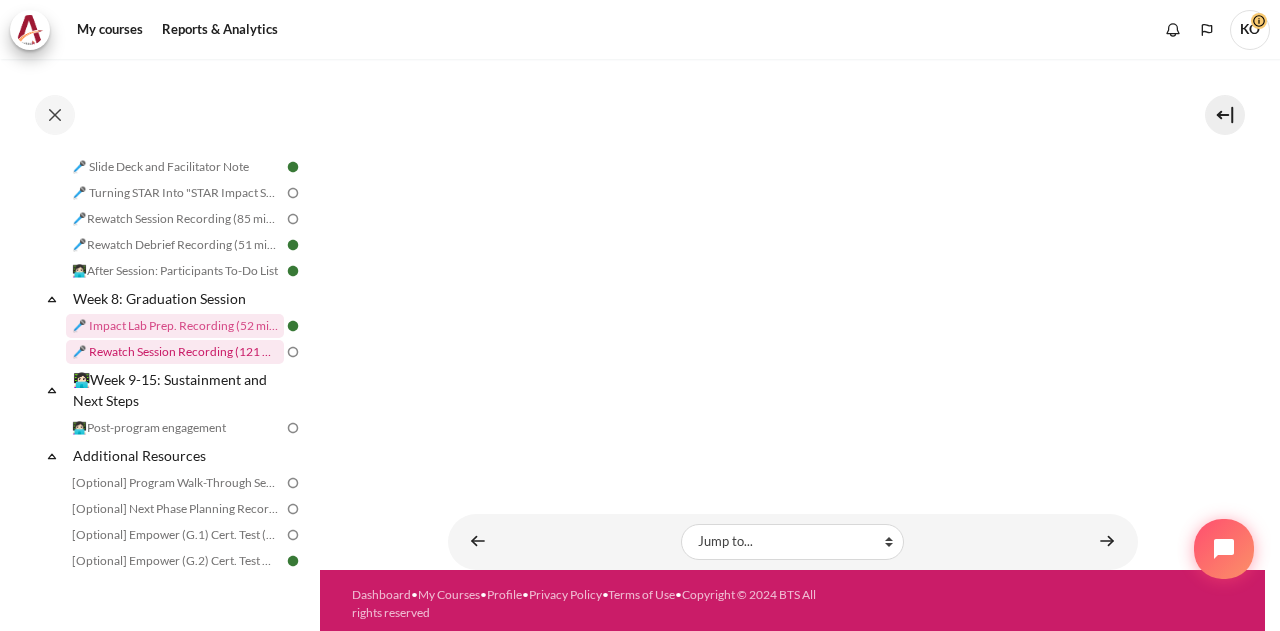 click on "🎤 Rewatch Session Recording (121 mins.)" at bounding box center [175, 352] 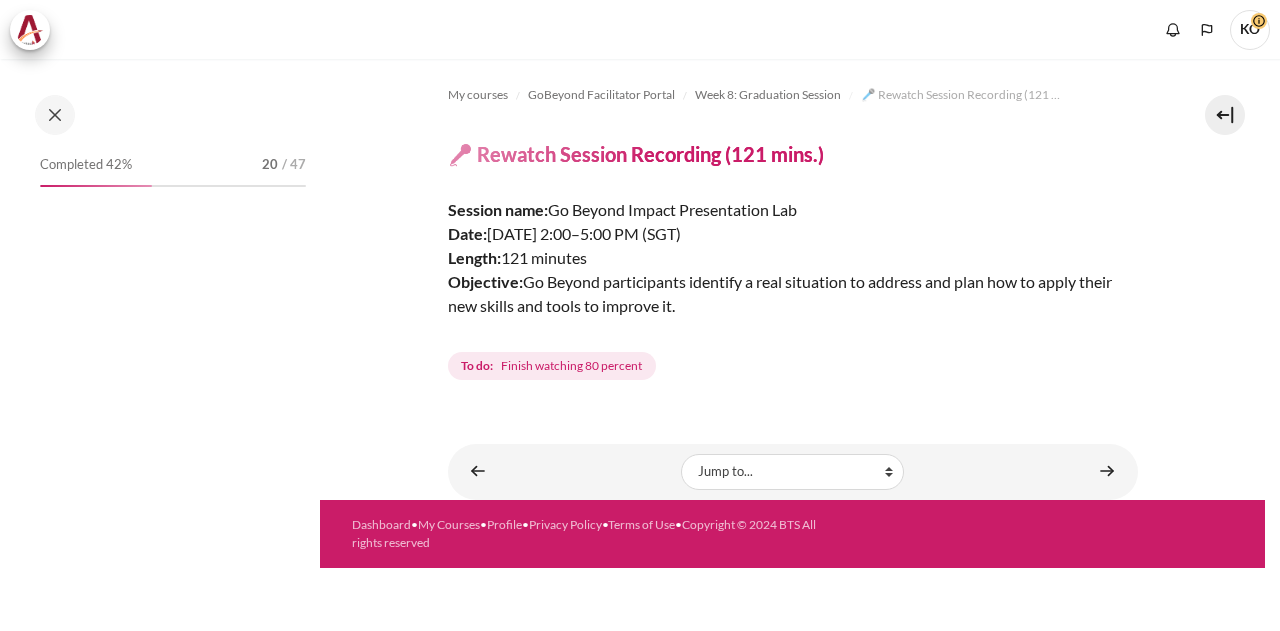 scroll, scrollTop: 0, scrollLeft: 0, axis: both 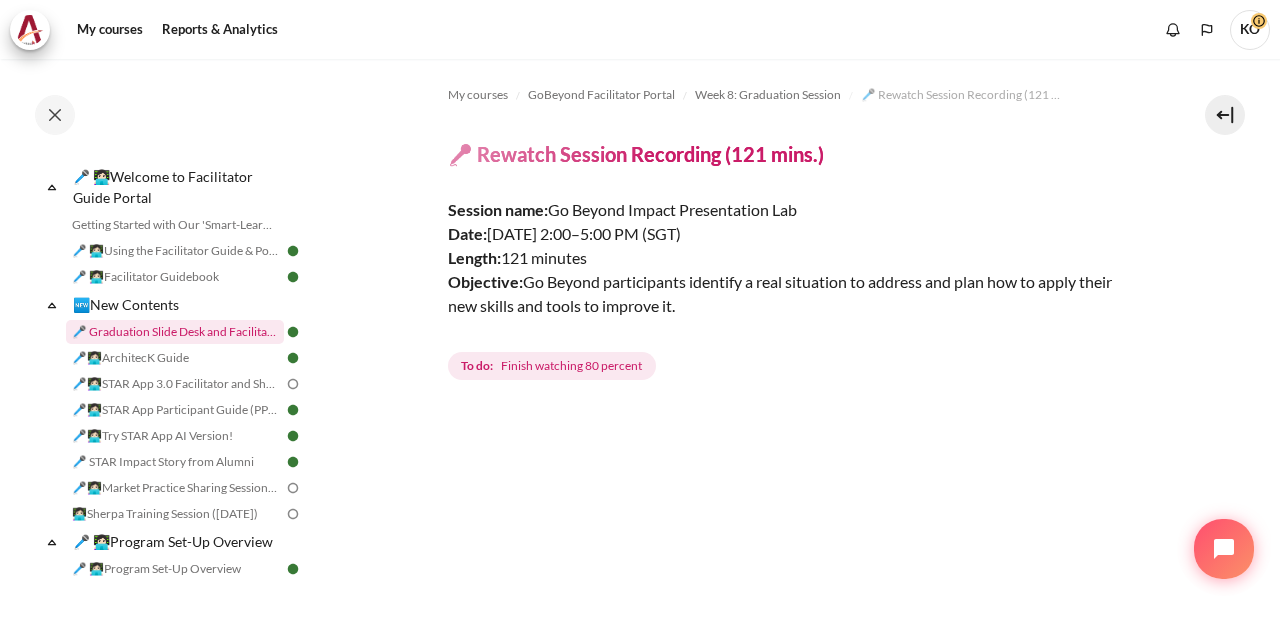 click on "🎤 Graduation Slide Desk and Facilitator Note ([DATE])" at bounding box center [175, 332] 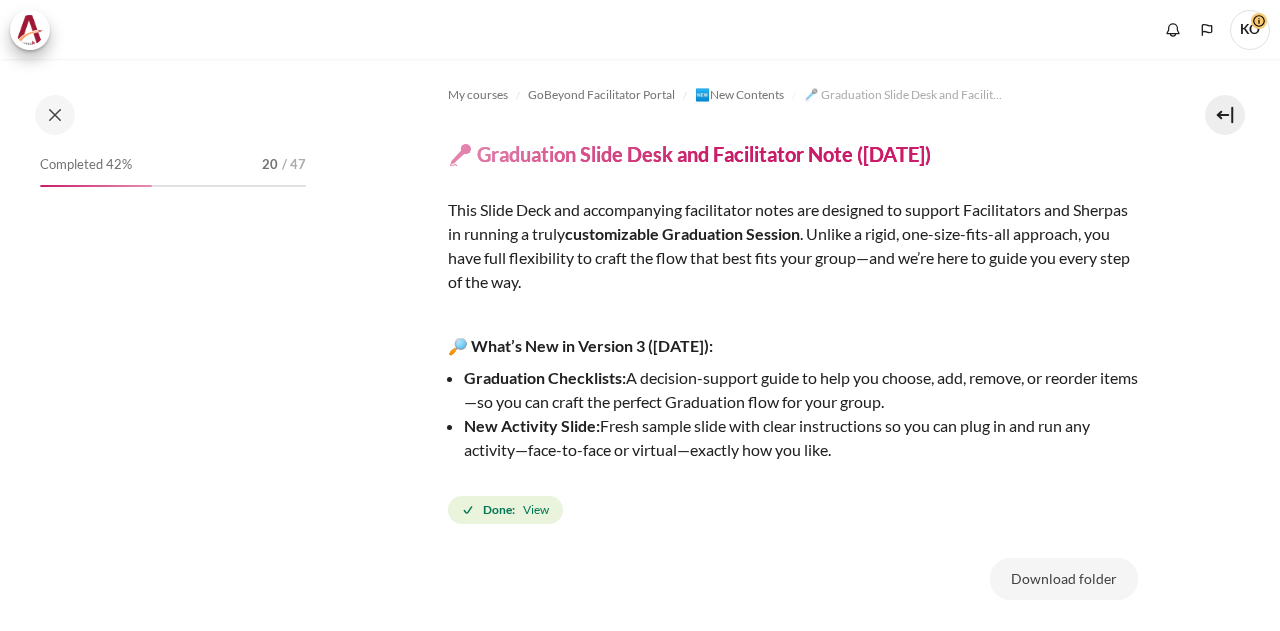 scroll, scrollTop: 0, scrollLeft: 0, axis: both 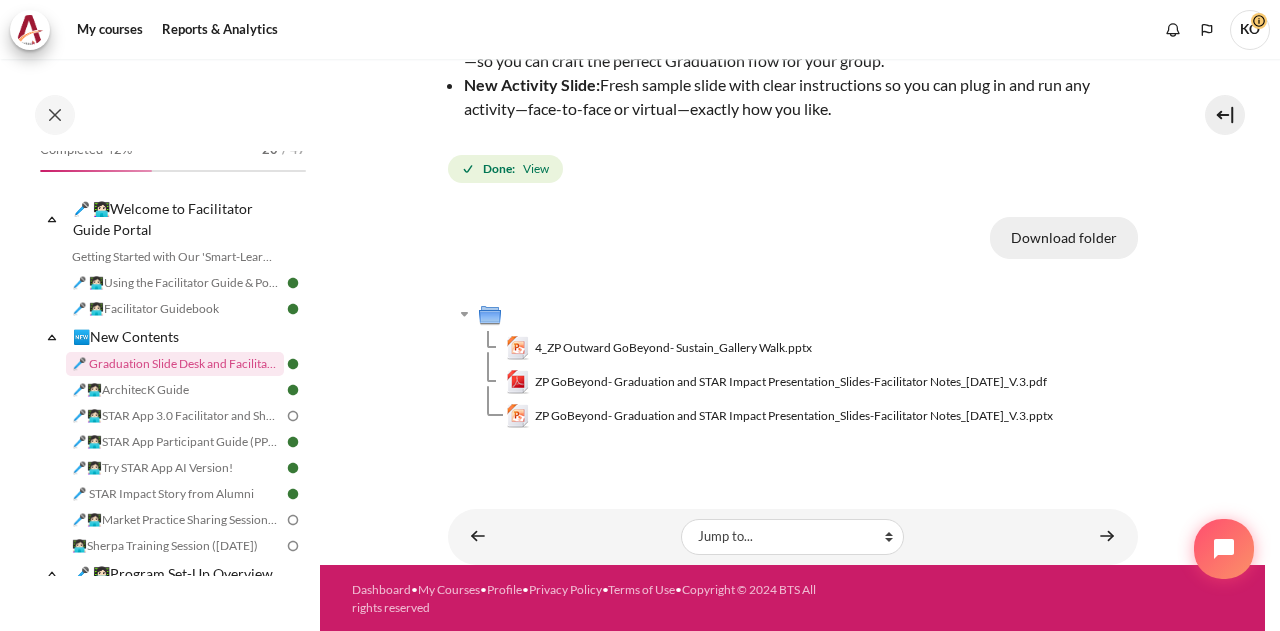 click on "Download folder" at bounding box center [1064, 238] 